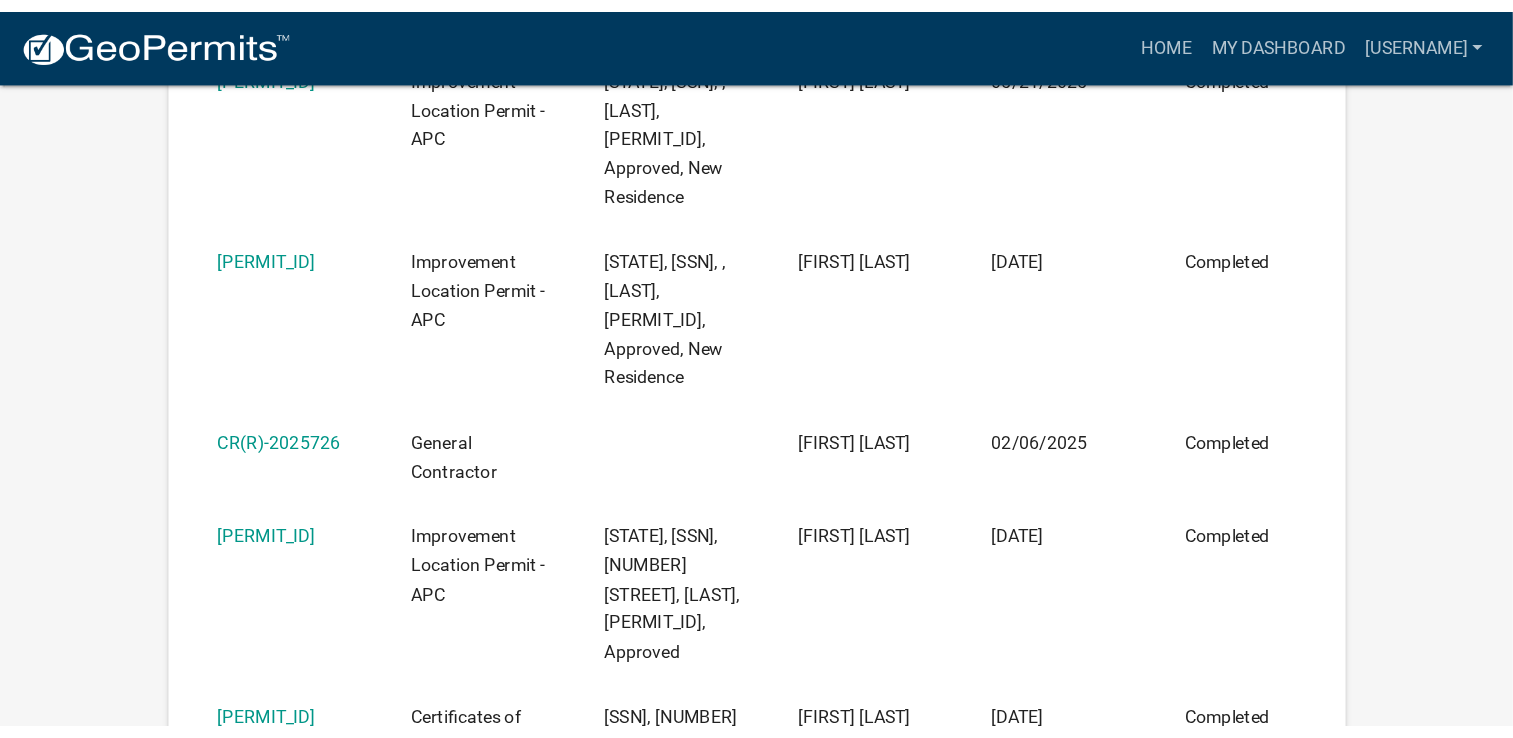 scroll, scrollTop: 564, scrollLeft: 0, axis: vertical 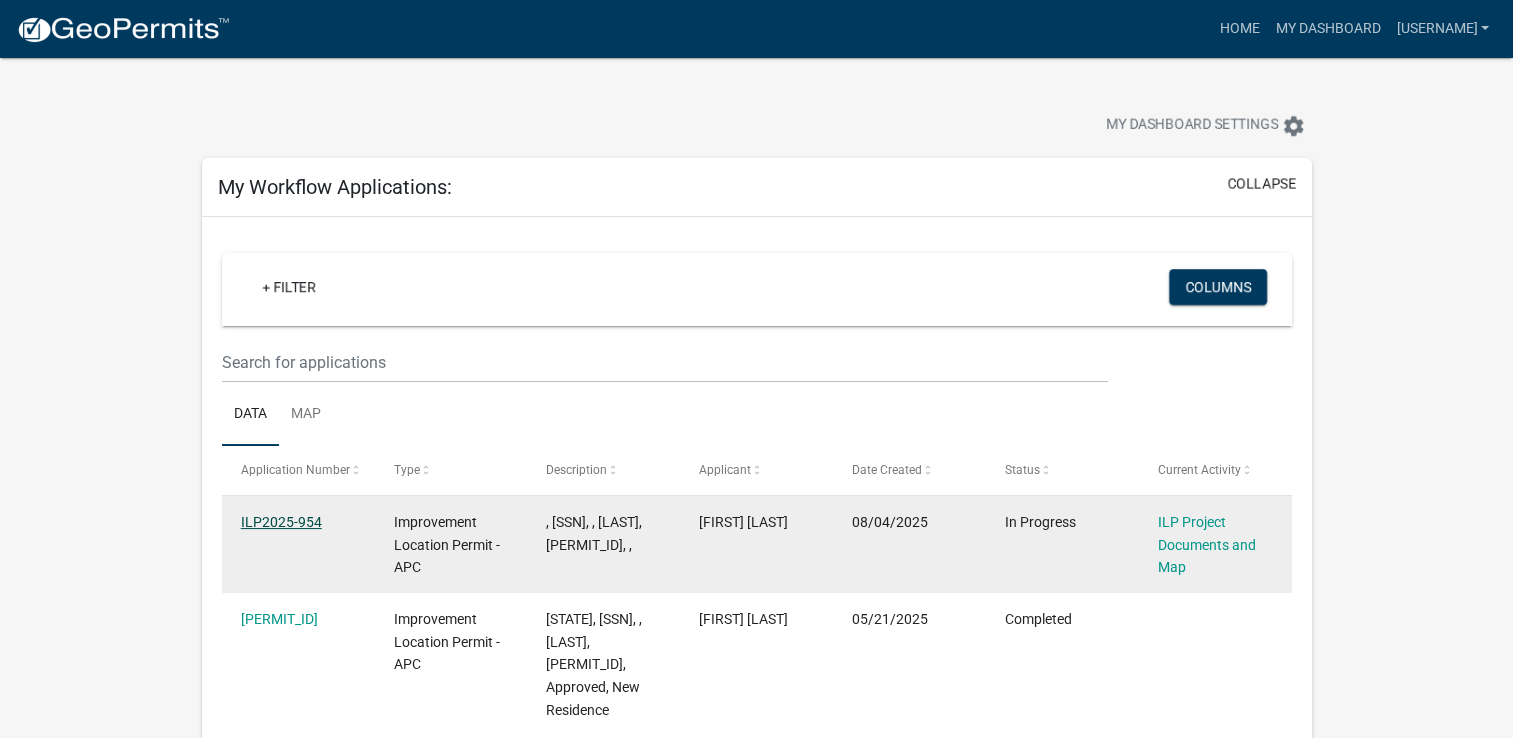 click on "ILP2025-954" 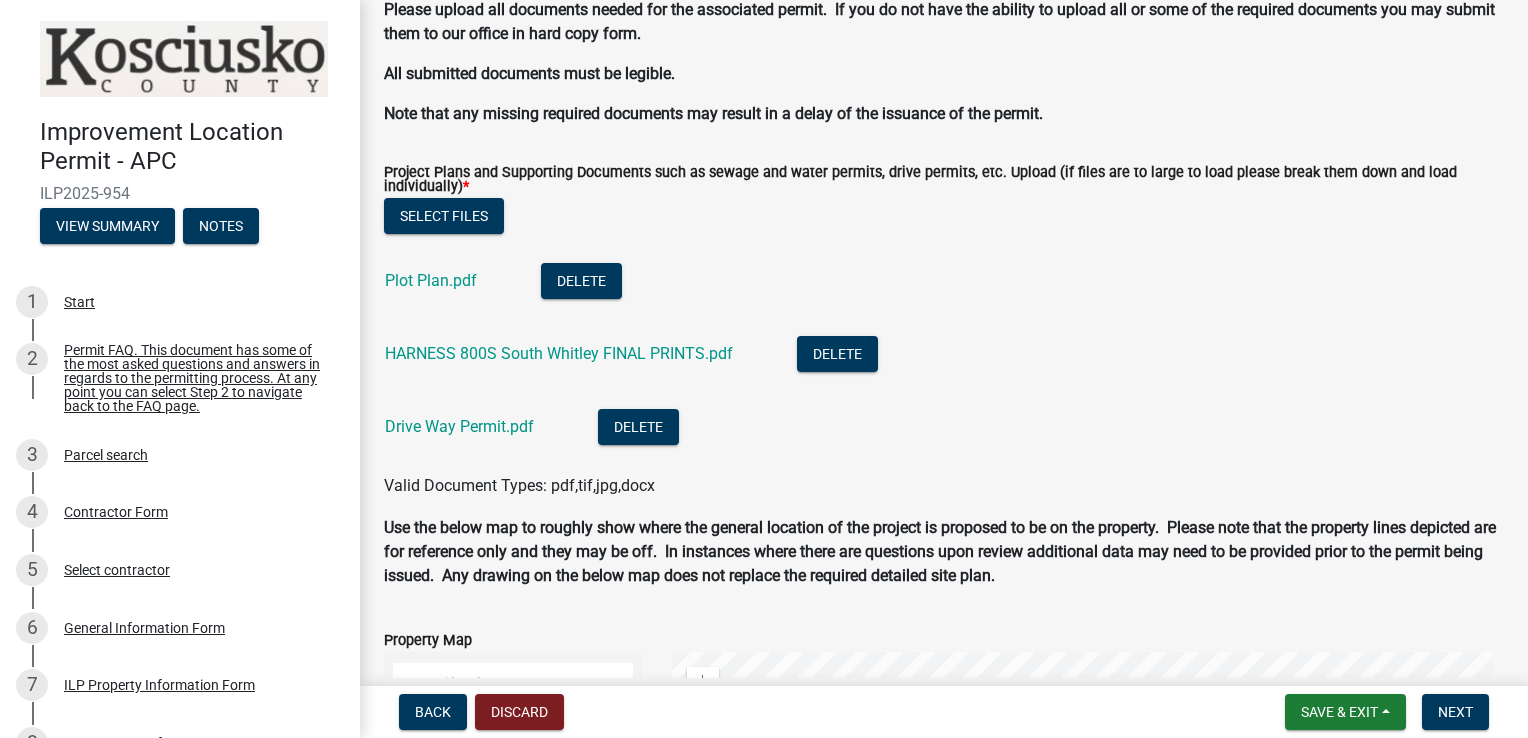 scroll, scrollTop: 1895, scrollLeft: 0, axis: vertical 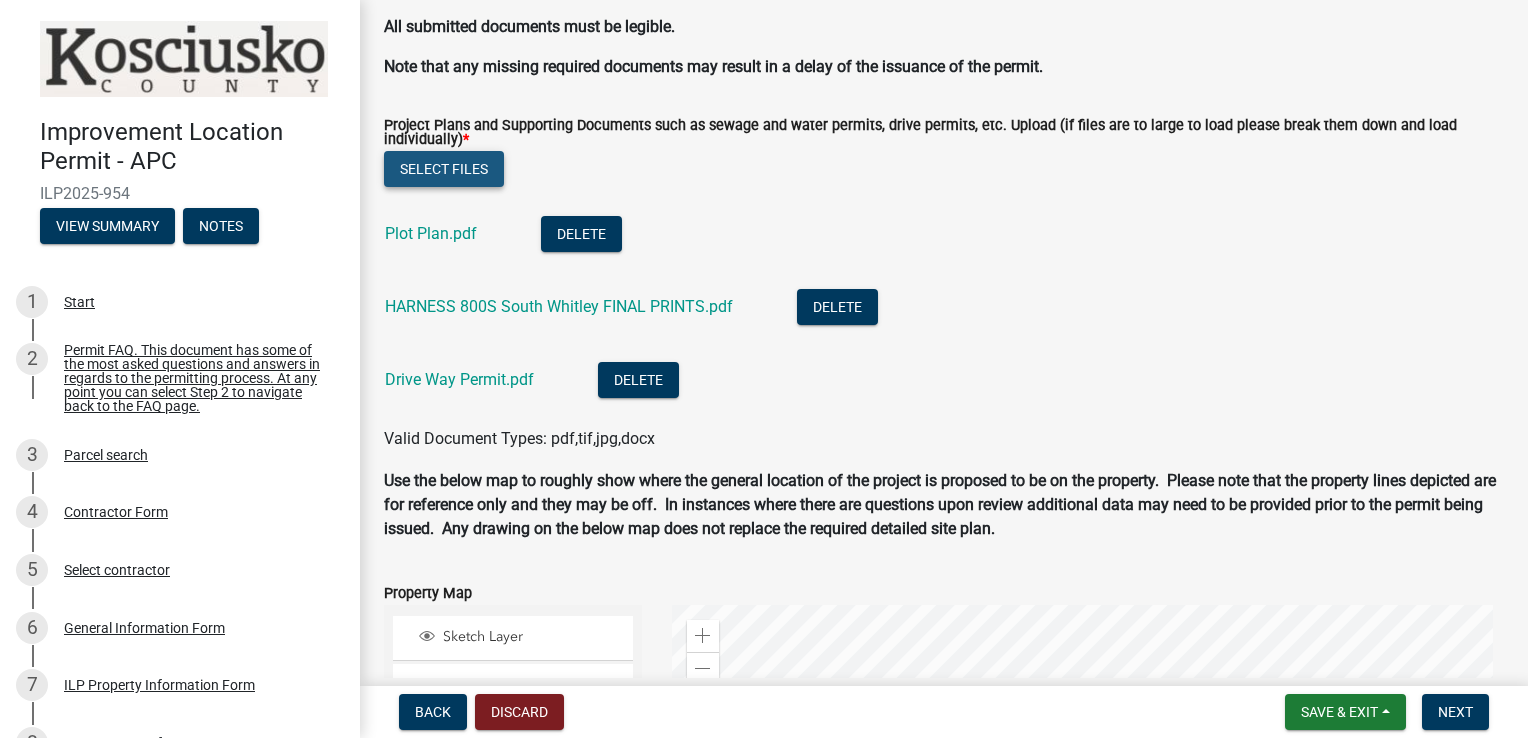 click on "Select files" 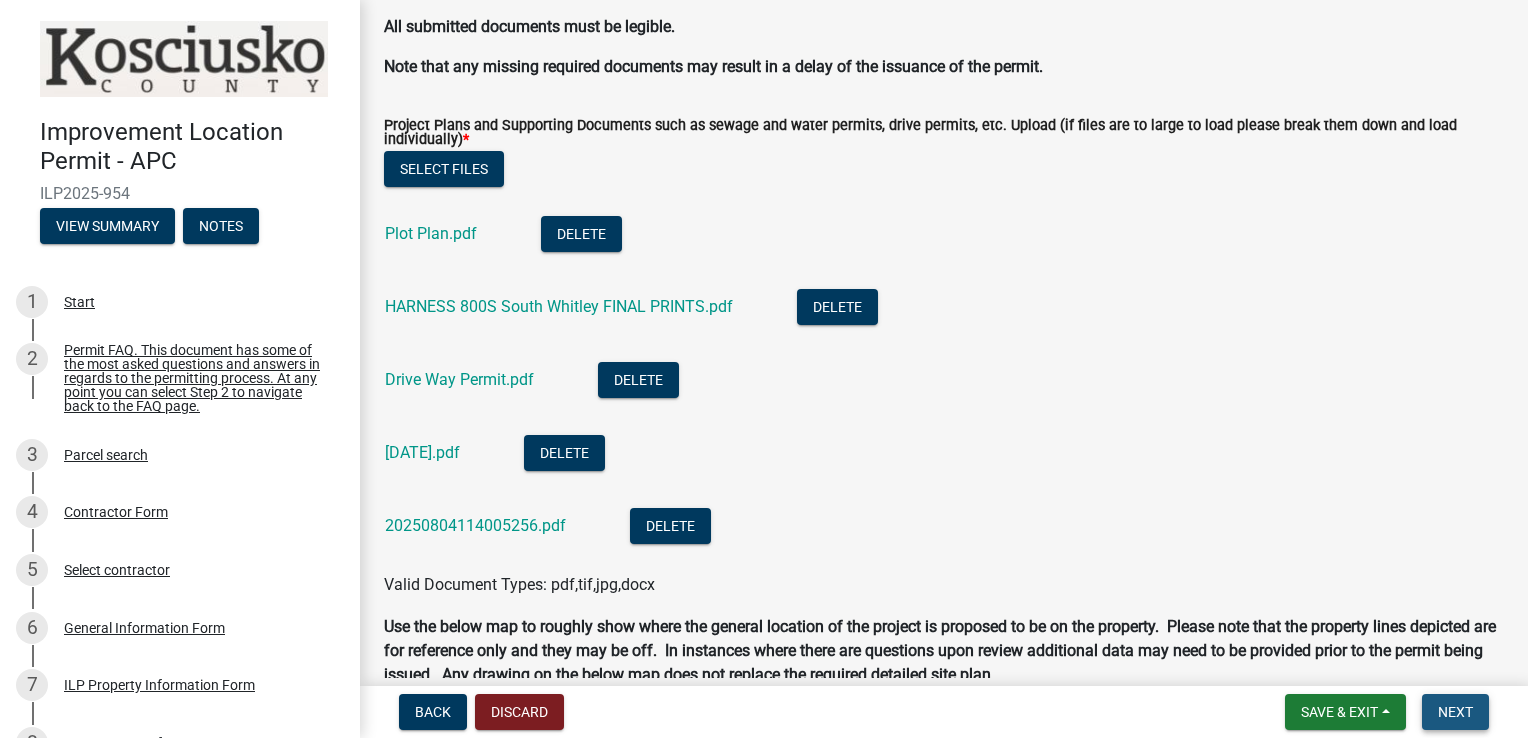 click on "Next" at bounding box center (1455, 712) 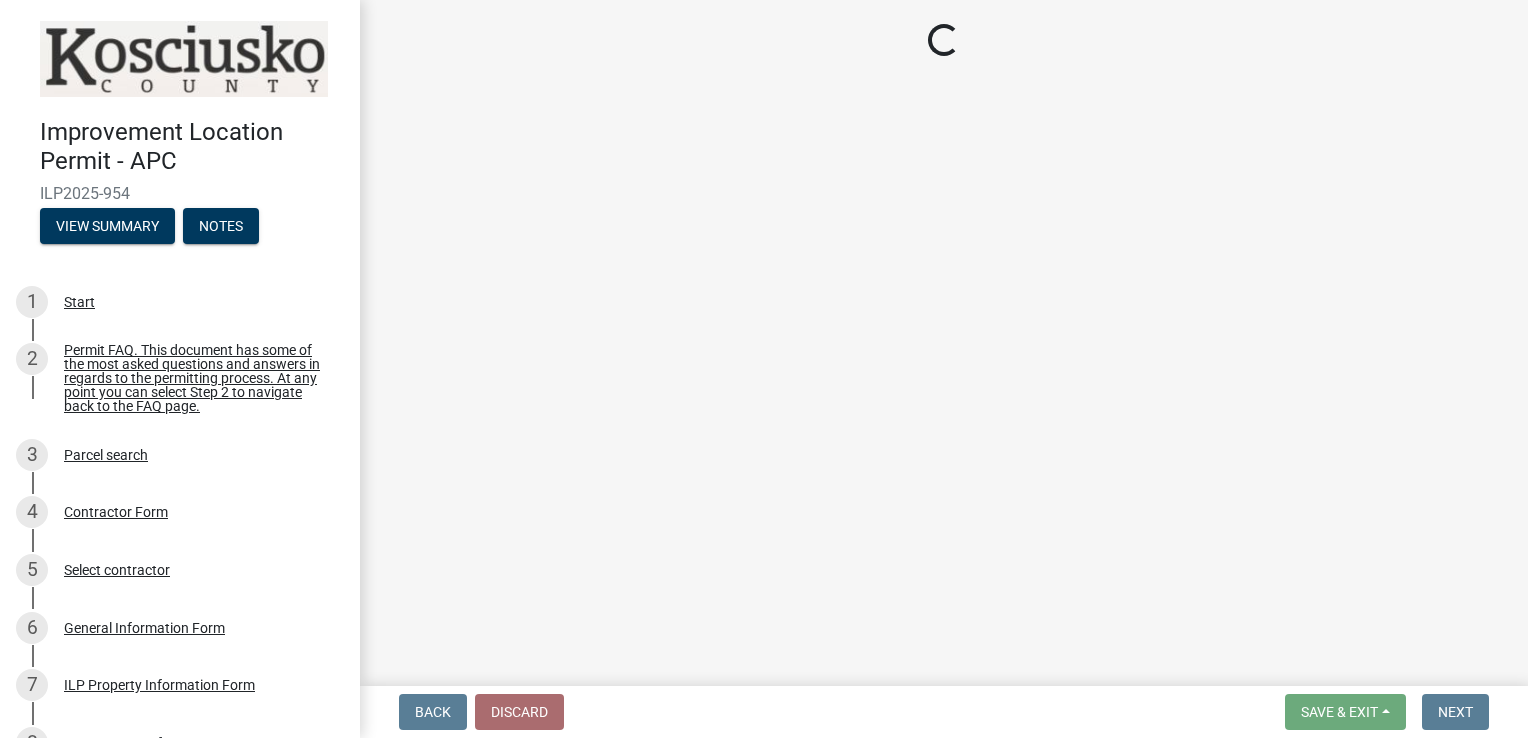 scroll, scrollTop: 0, scrollLeft: 0, axis: both 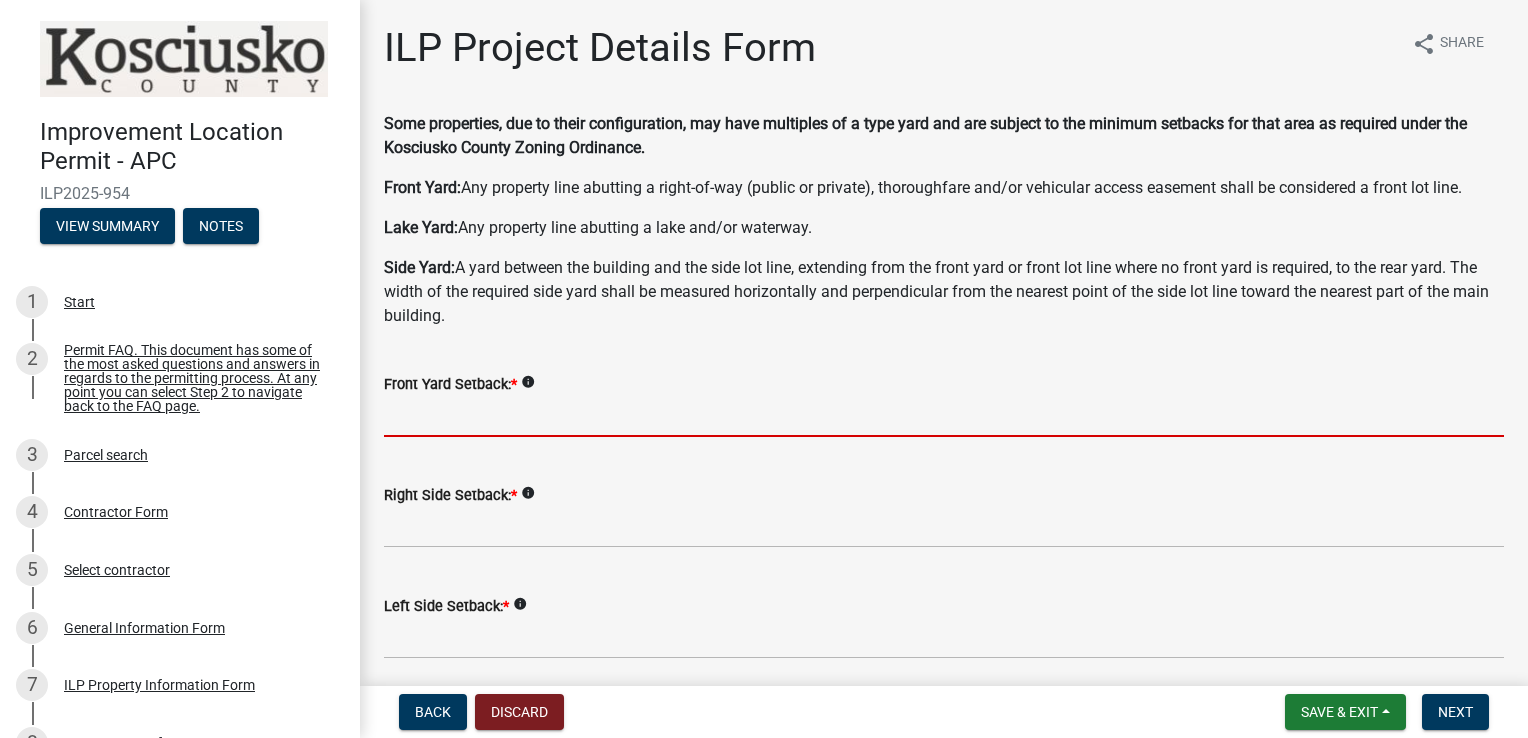 click 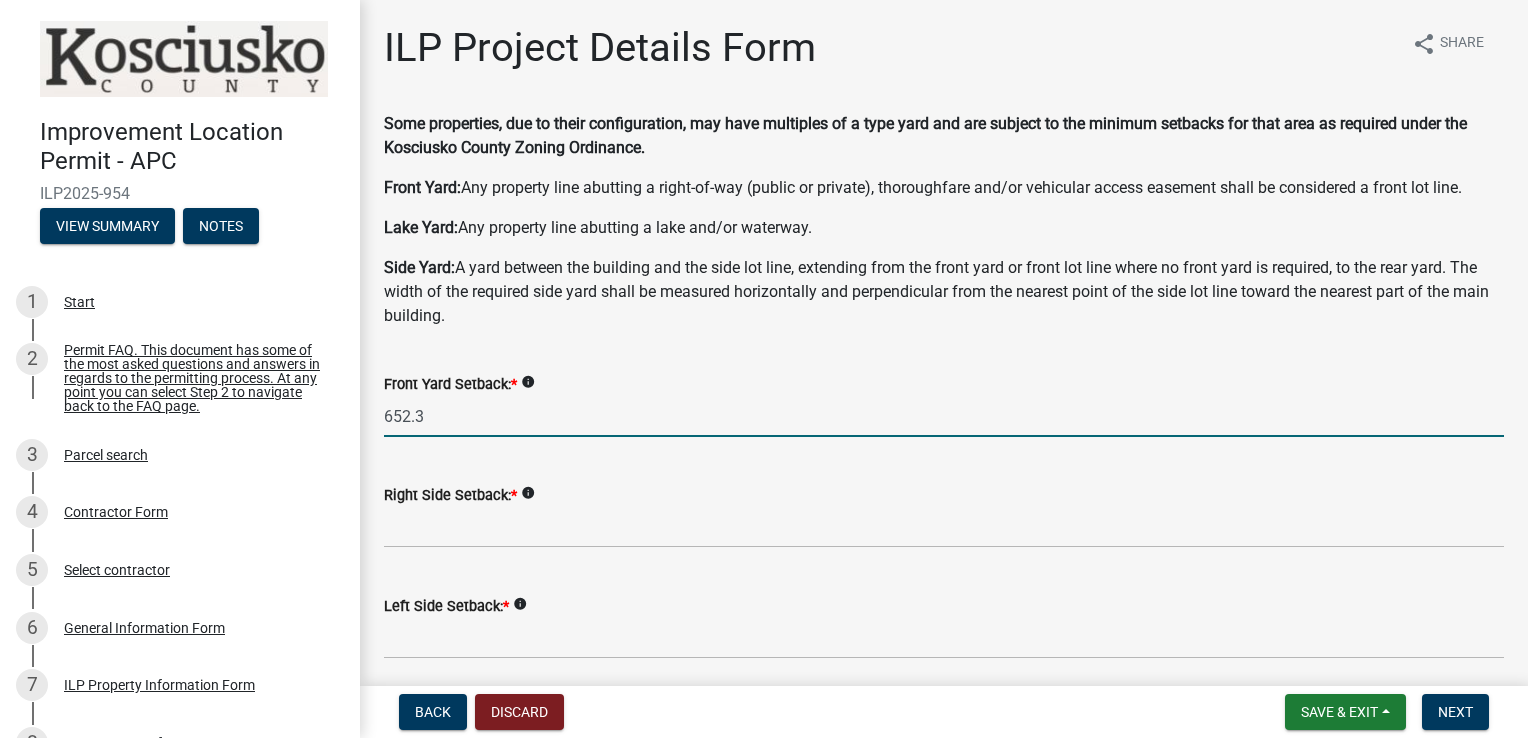 type on "652.3" 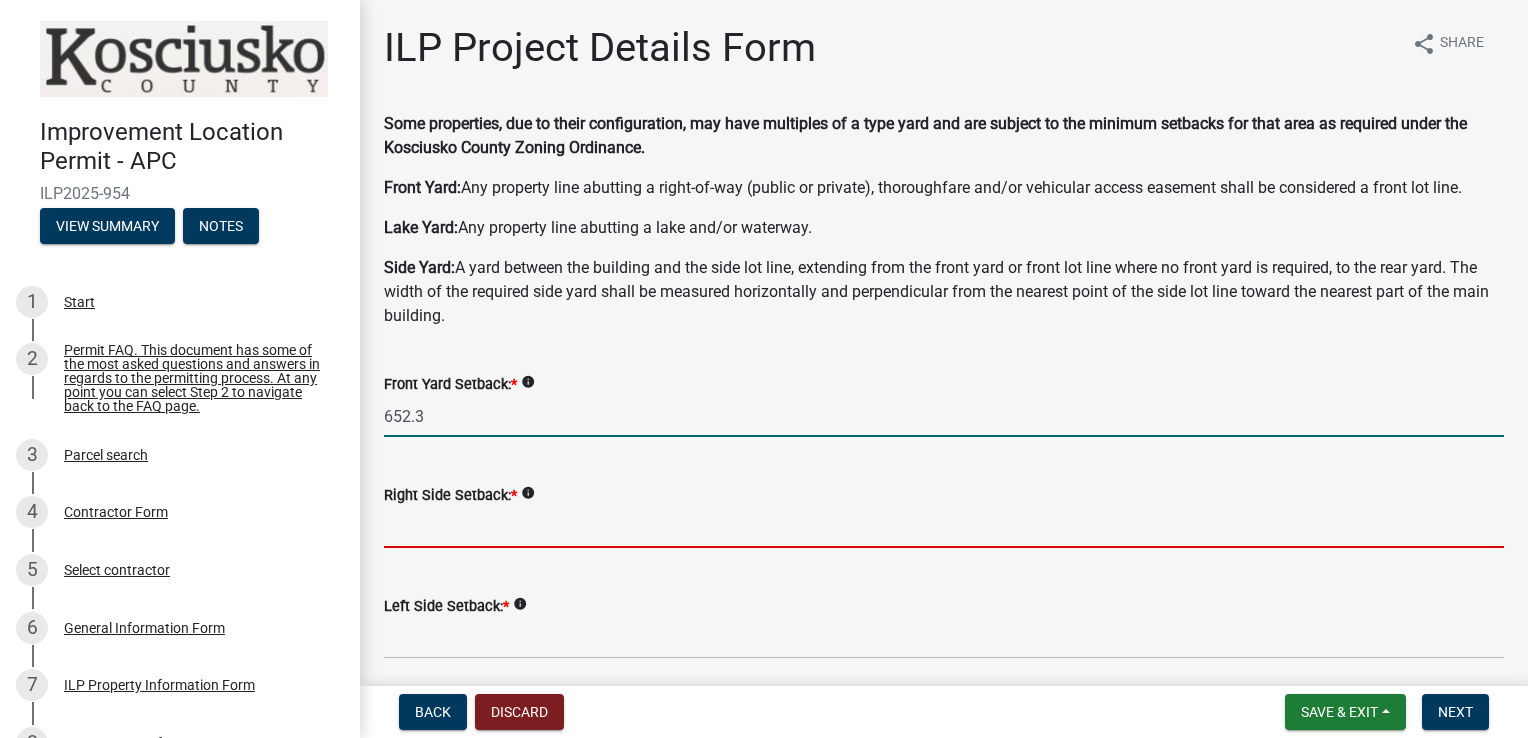 click 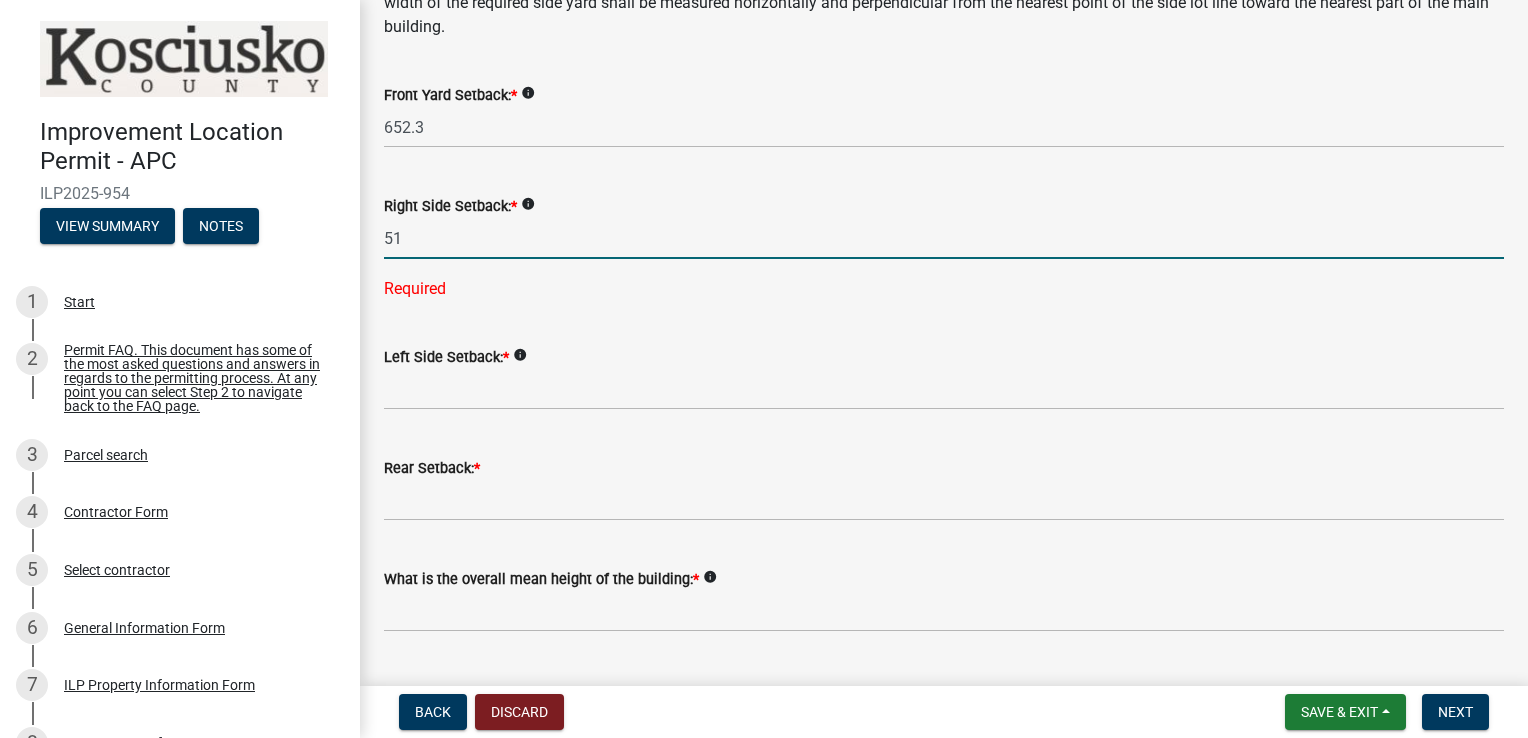 scroll, scrollTop: 292, scrollLeft: 0, axis: vertical 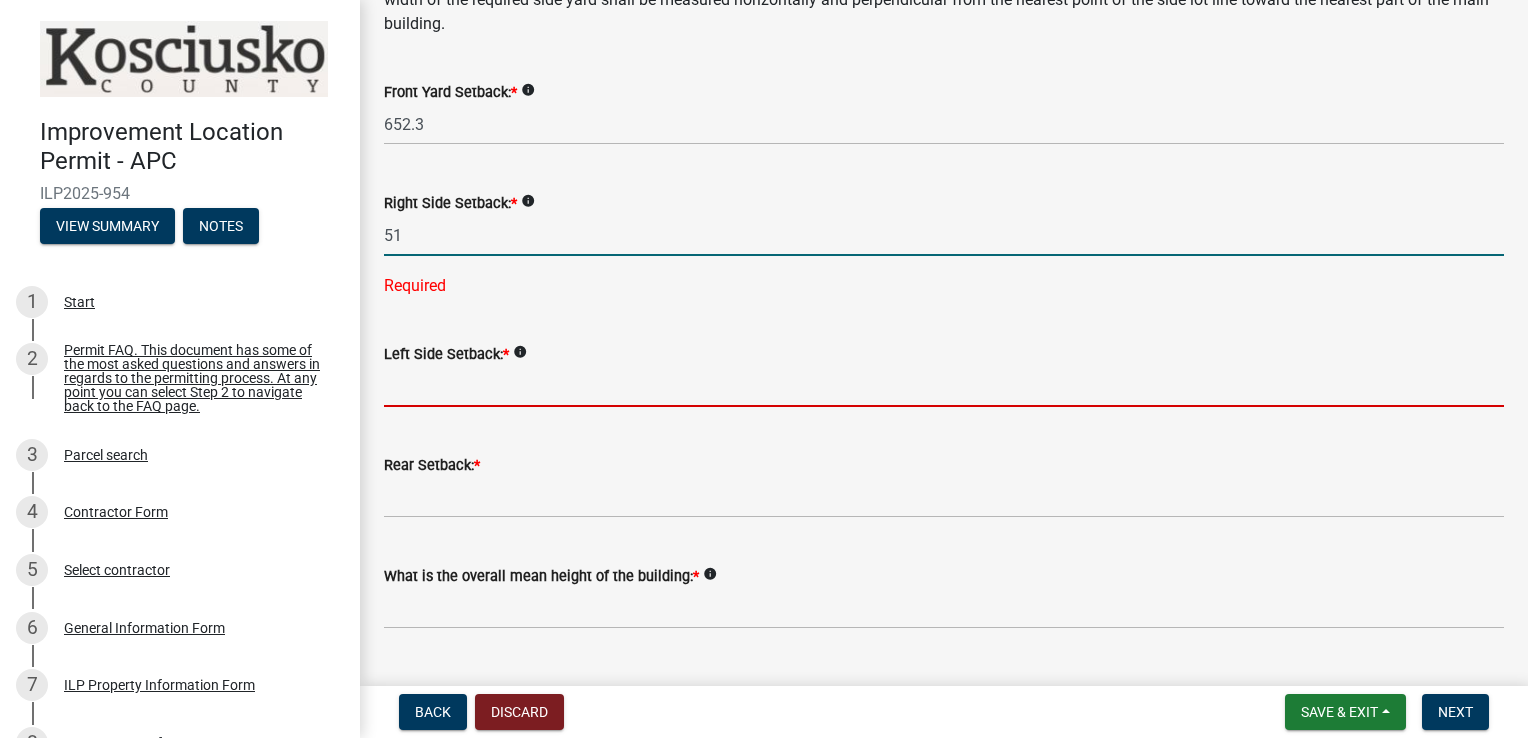 type on "51.0" 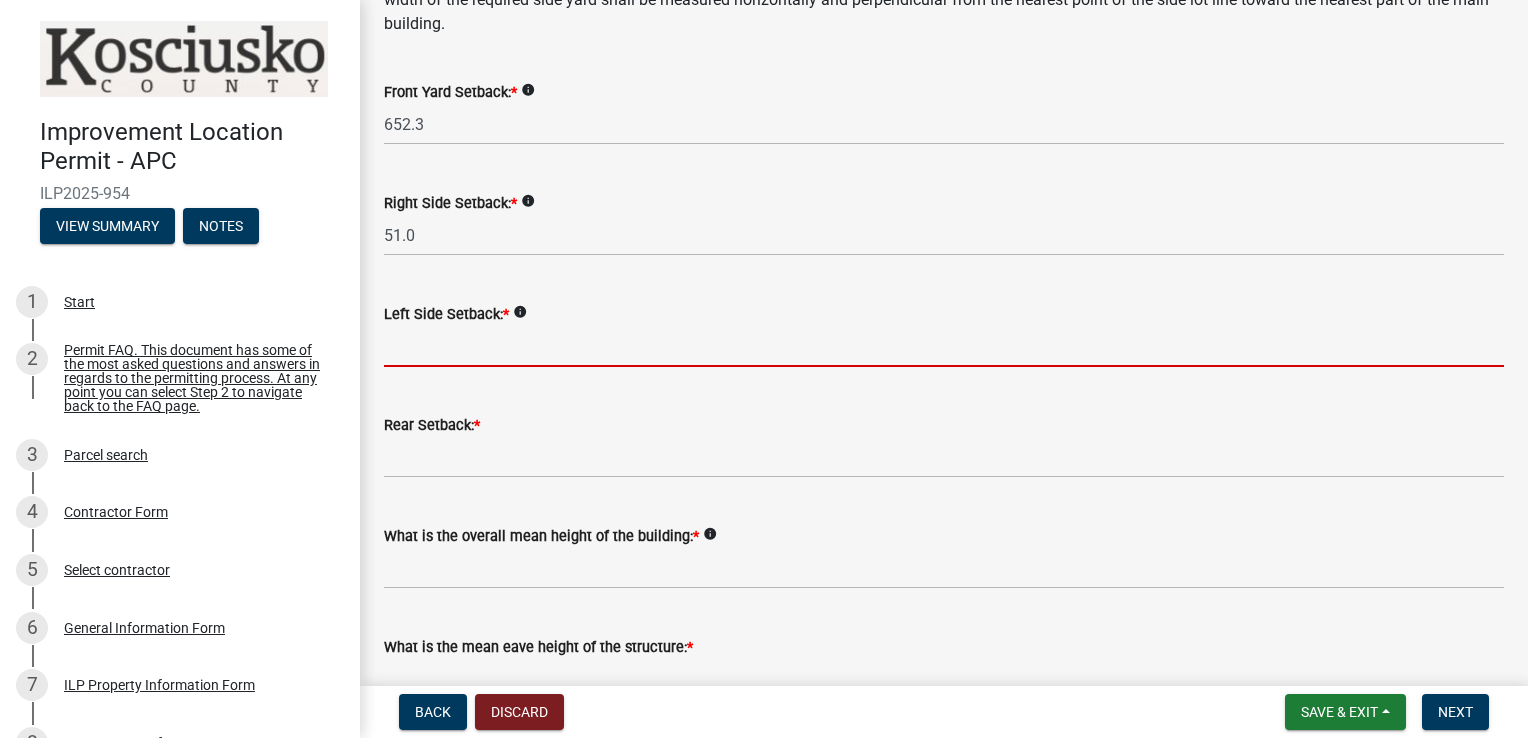 click on "Left Side Setback:  *  info" 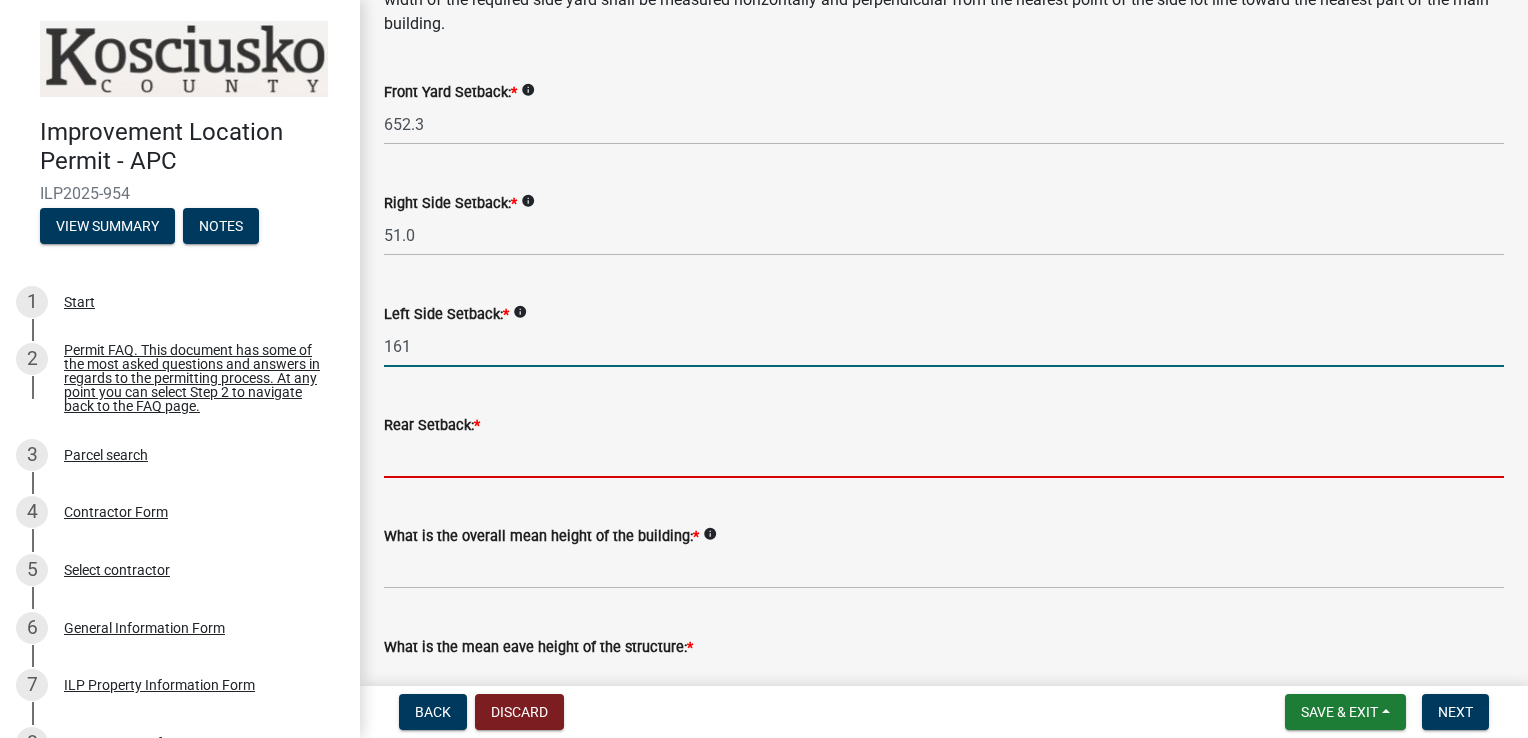 type on "161.0" 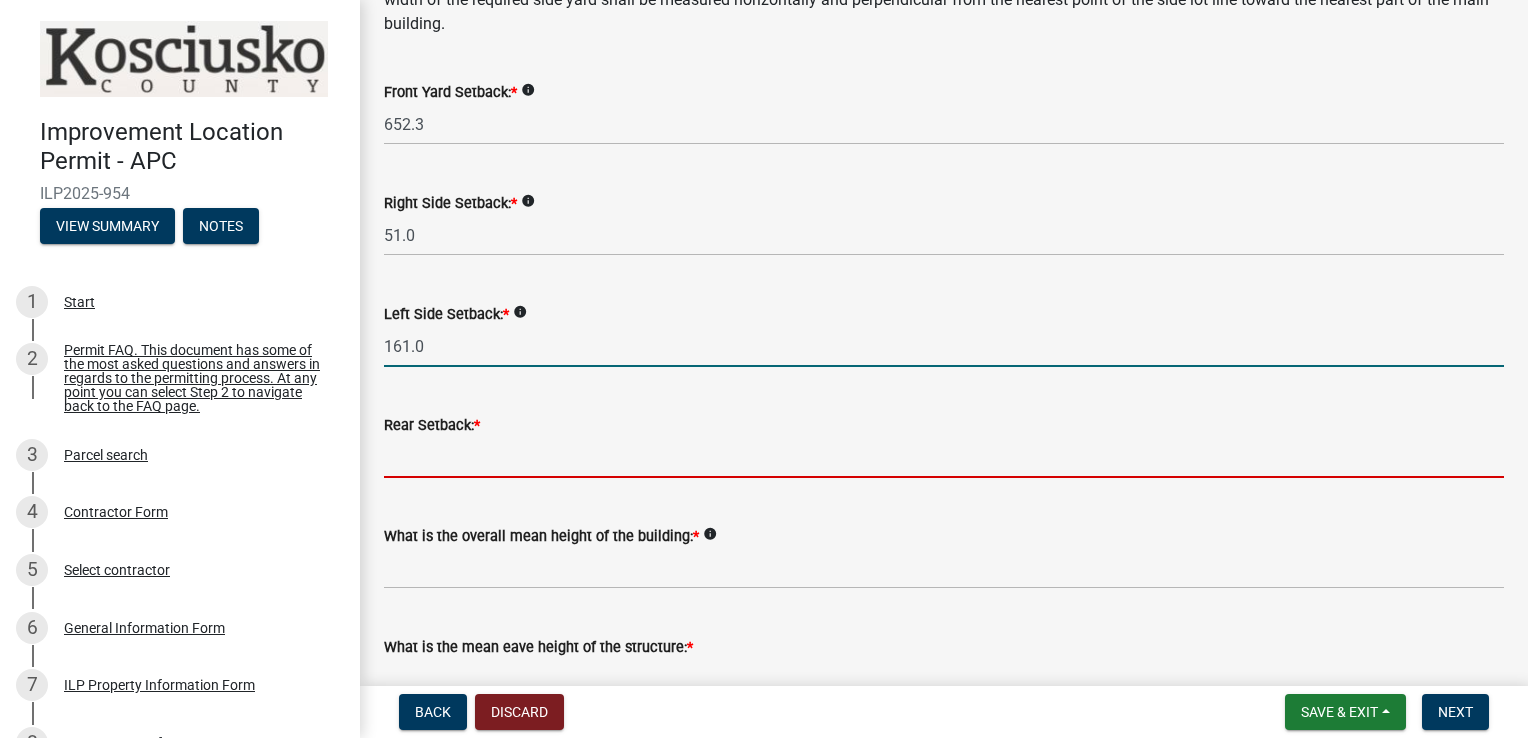 click 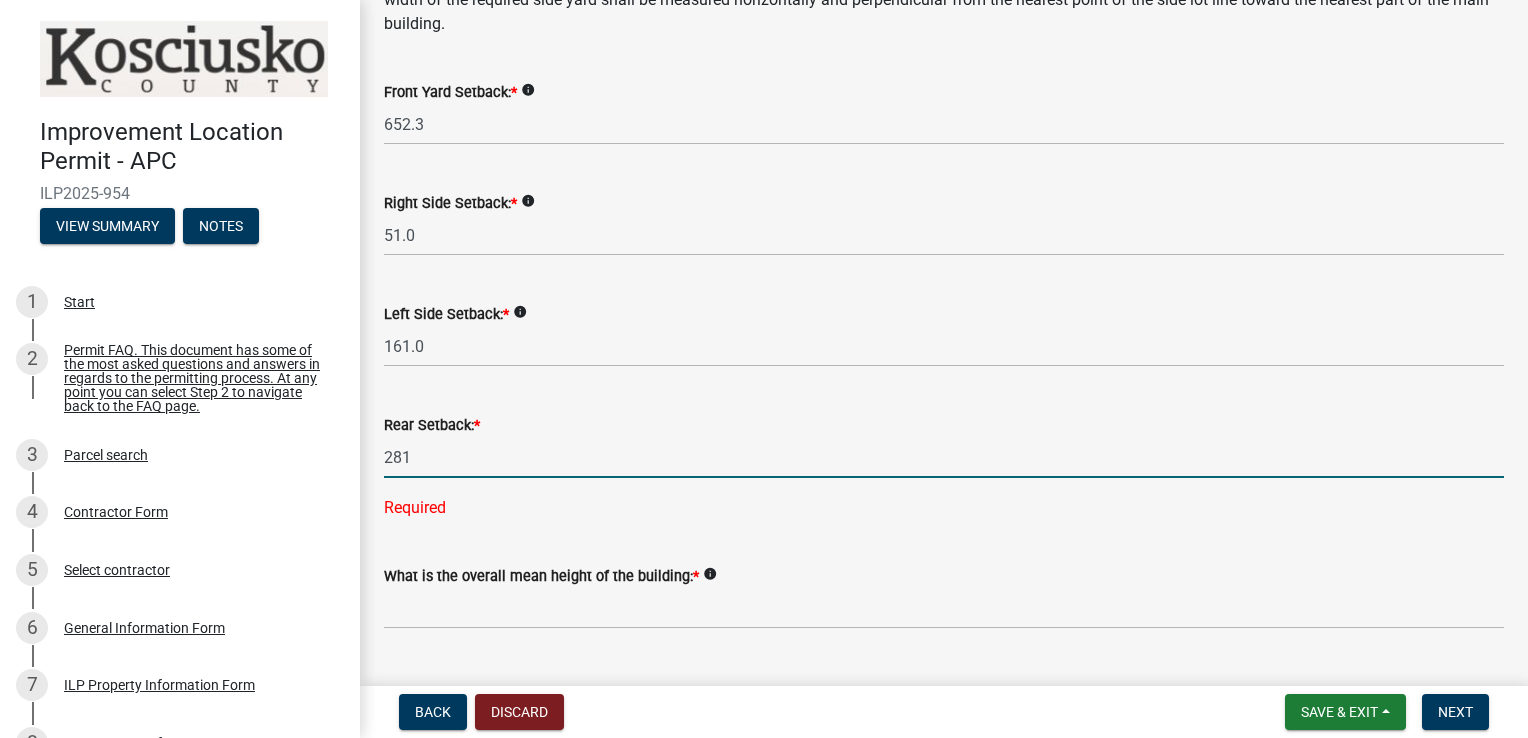 type on "281.0" 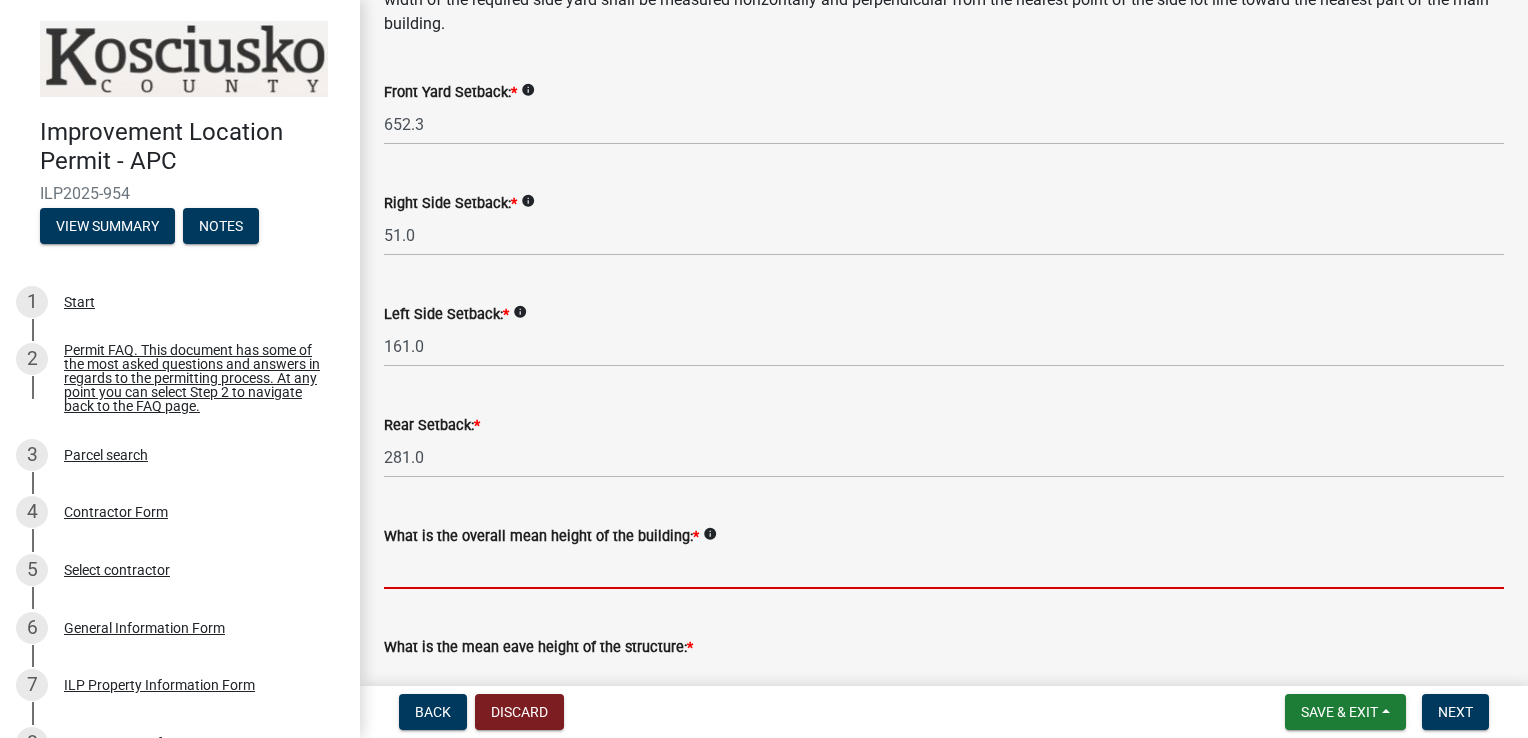 click 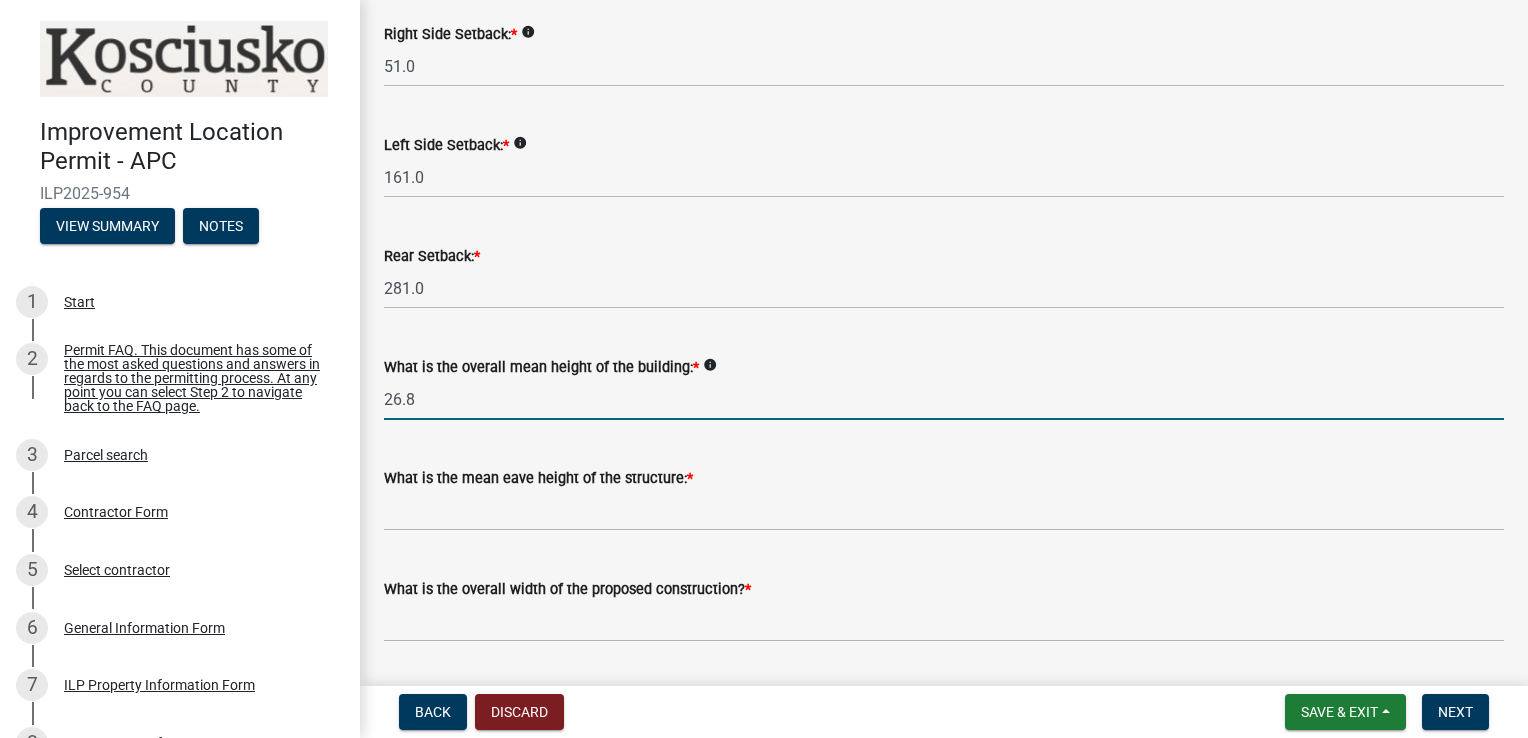 scroll, scrollTop: 470, scrollLeft: 0, axis: vertical 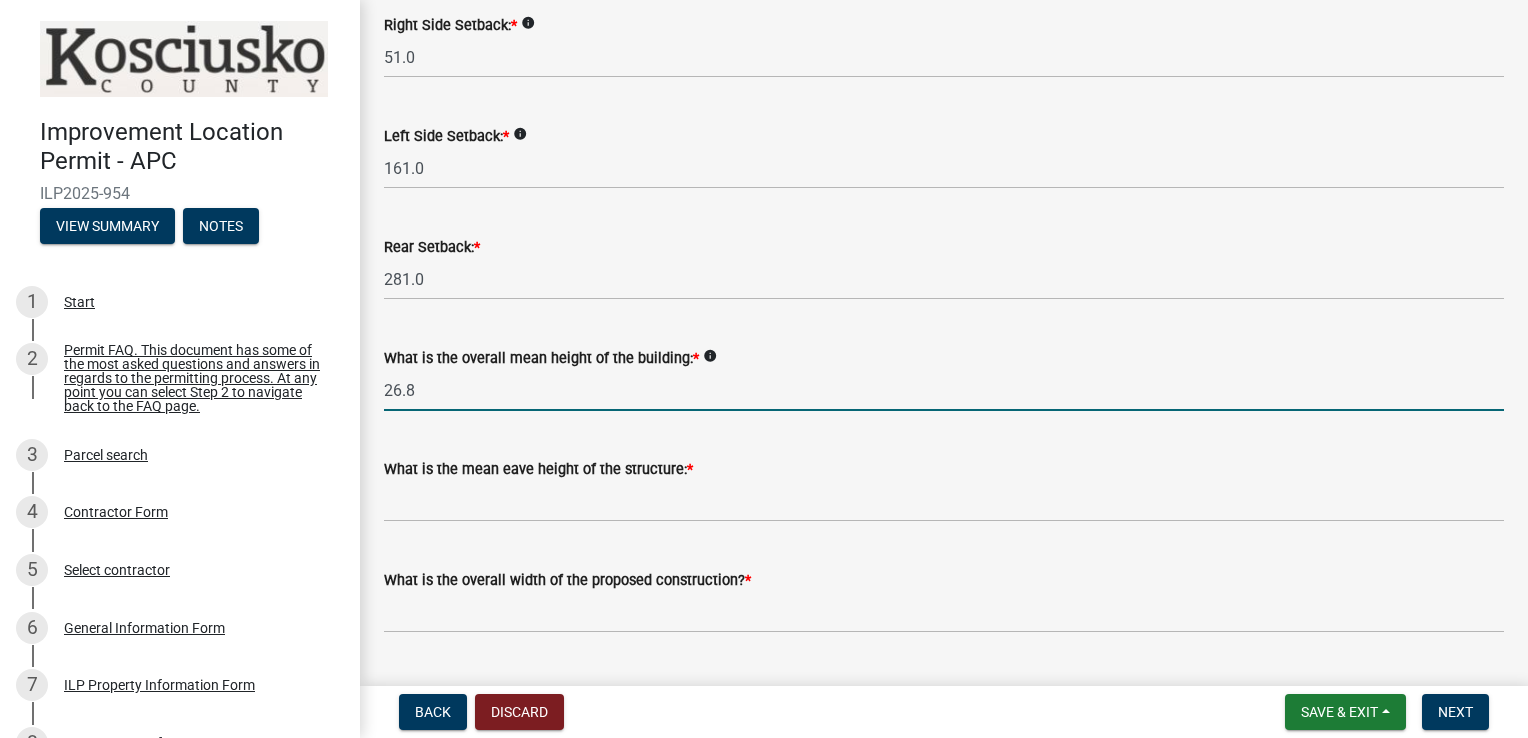 type on "26.8" 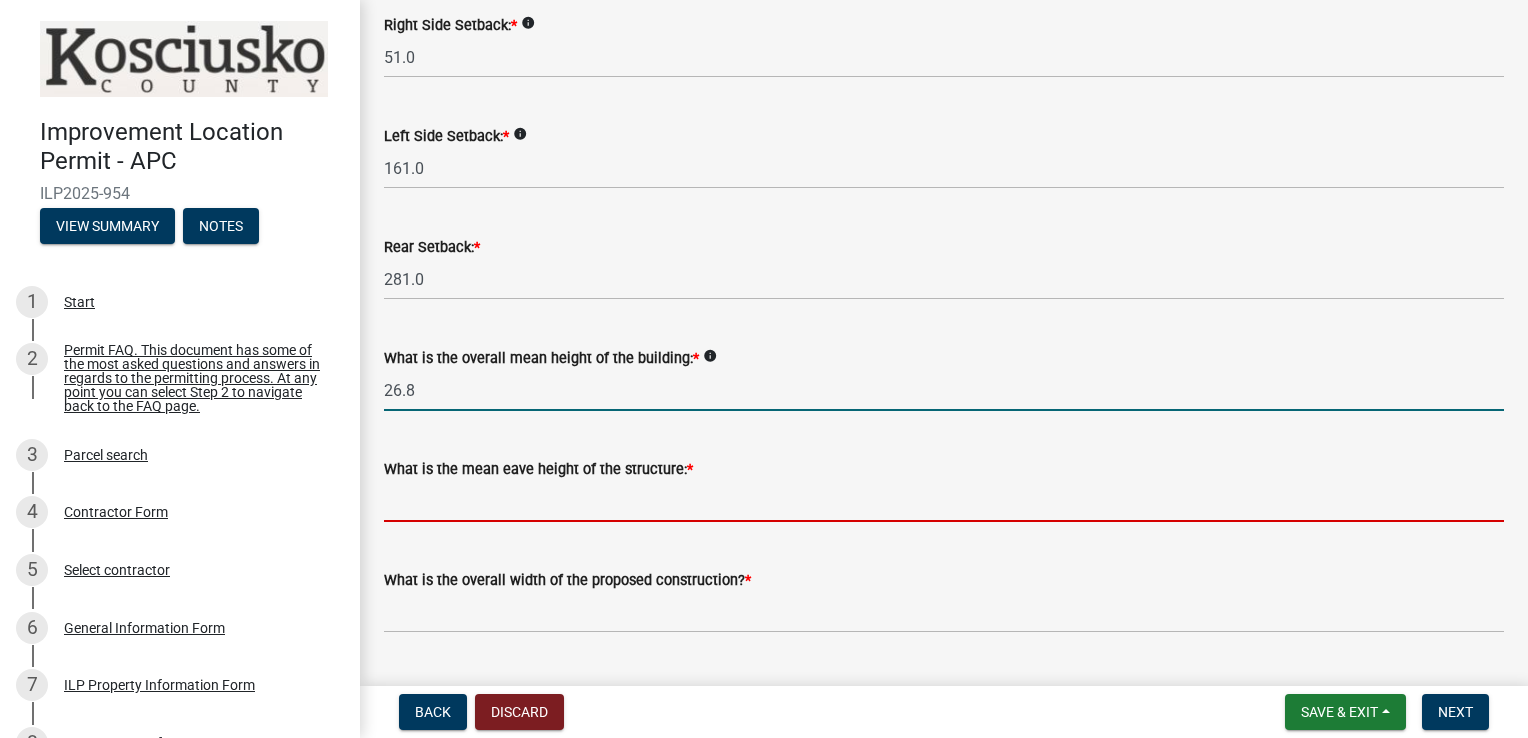 click 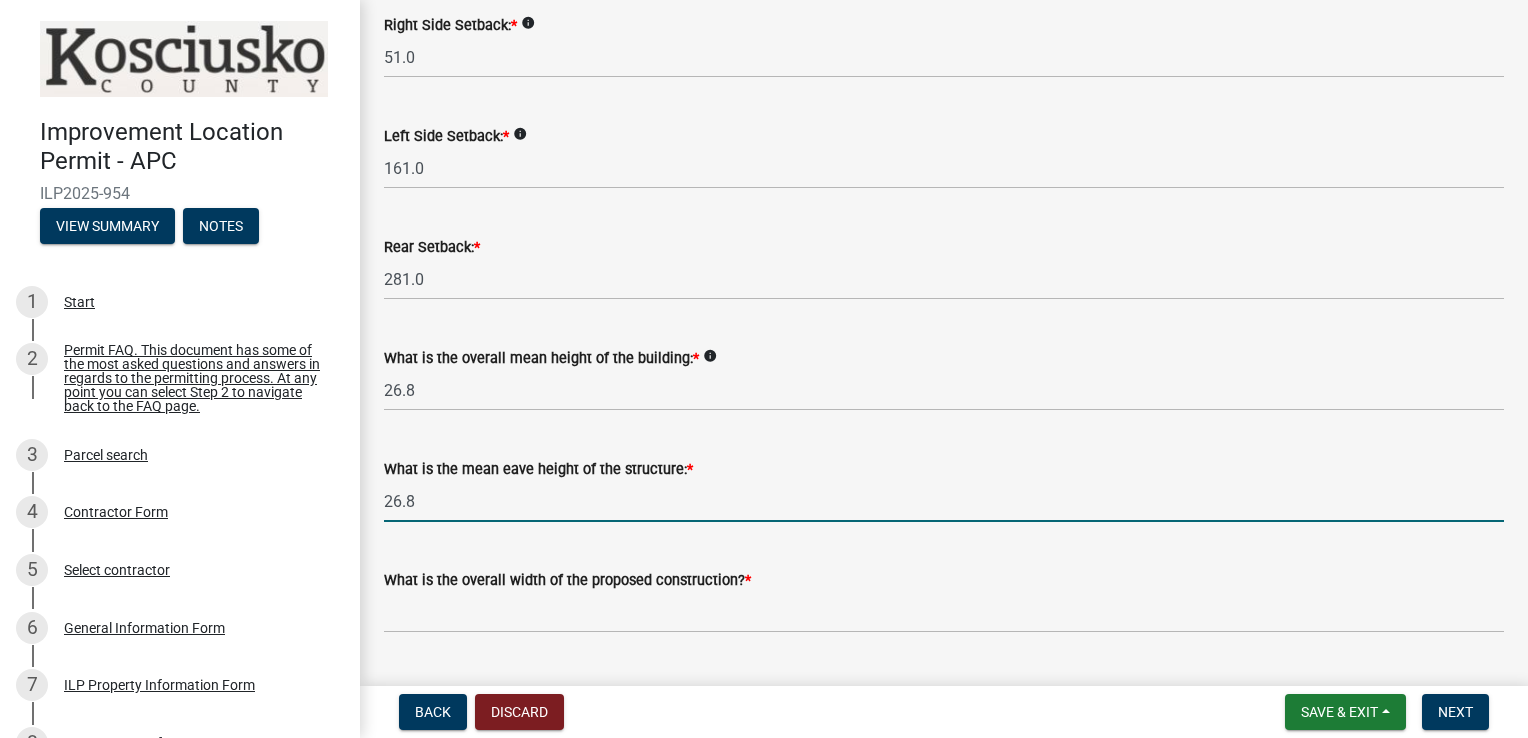 type on "26.8" 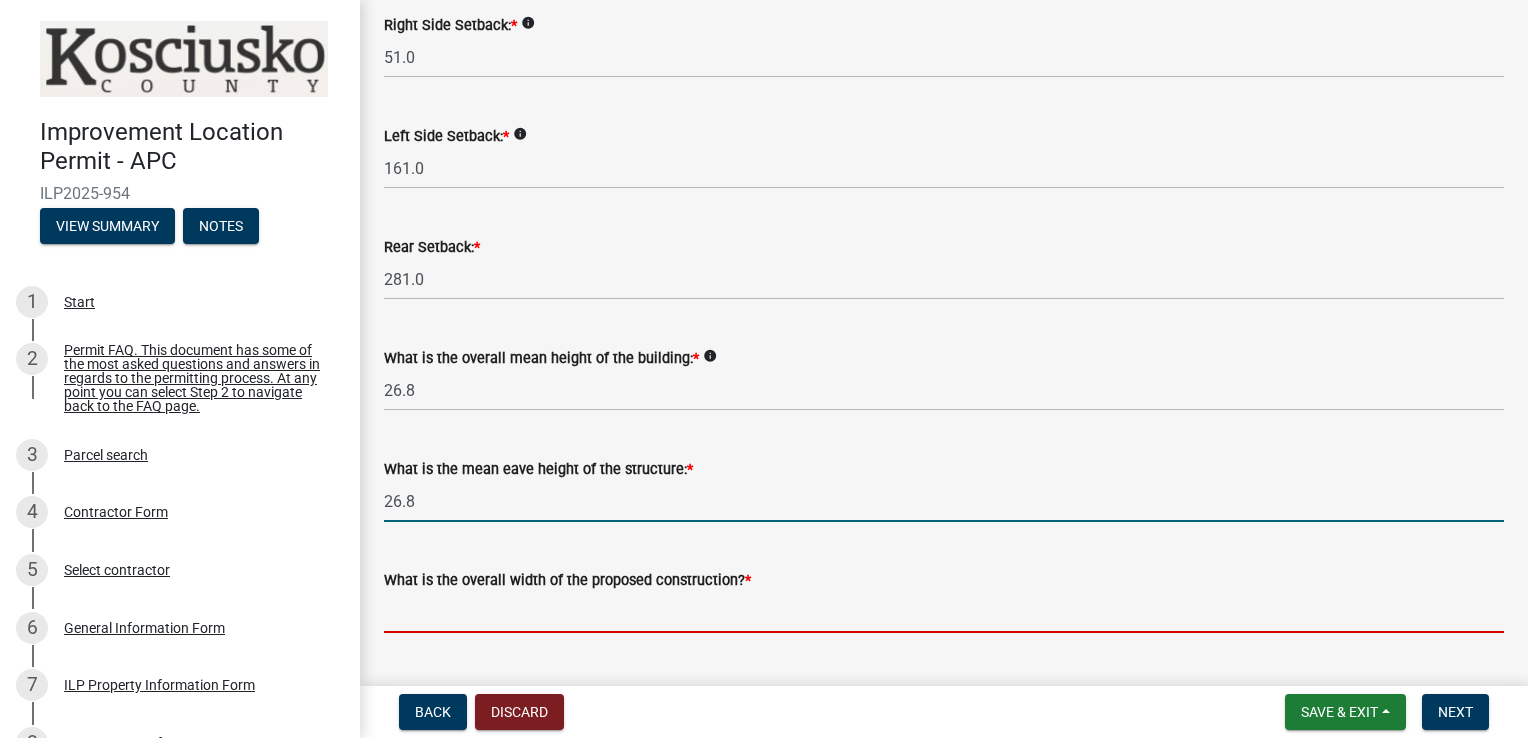 click 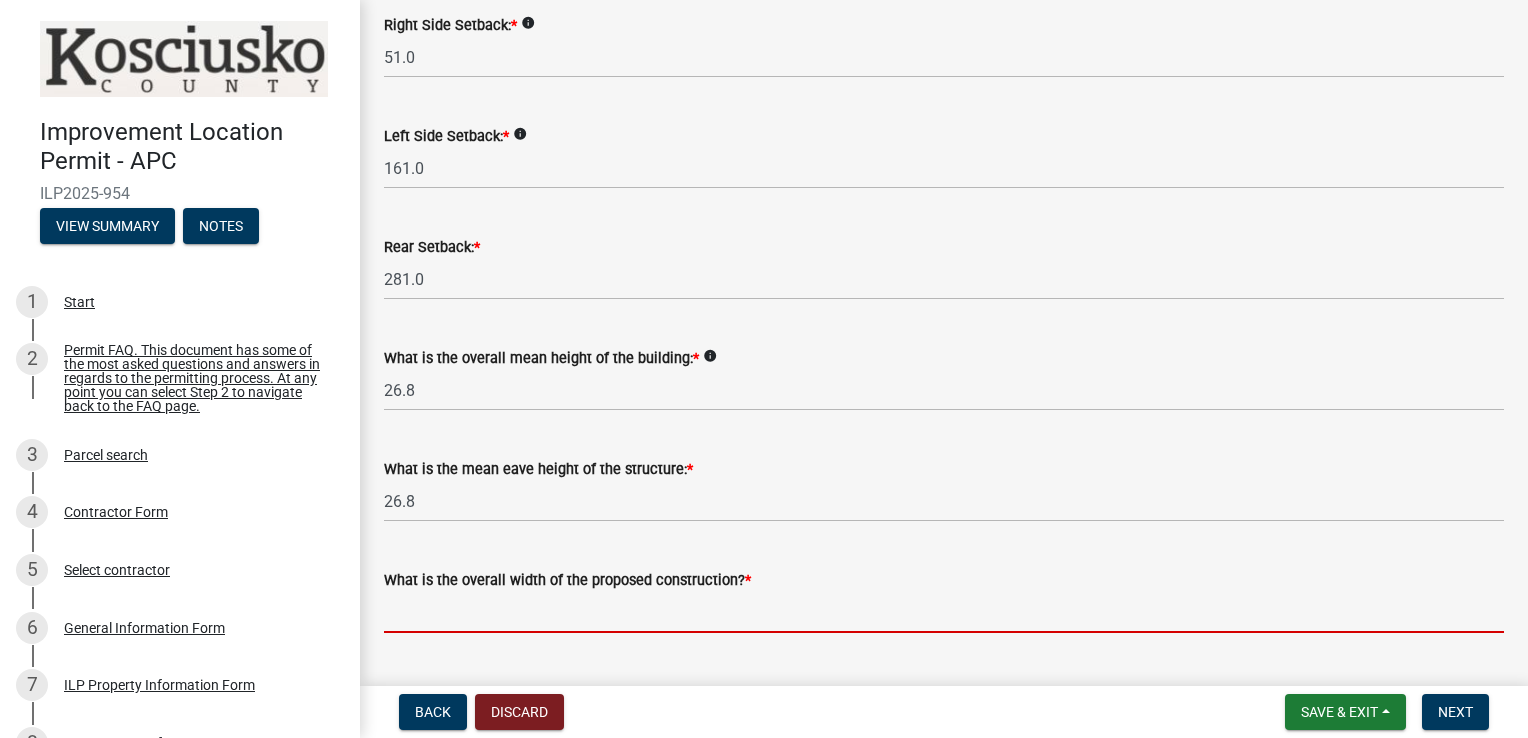 click on "Some properties, due to their configuration, may have multiples of a type yard and are subject to the minimum setbacks for that area as required under the Kosciusko County Zoning Ordinance. Front Yard:  Any property line abutting a right-of-way (public or private), thoroughfare and/or vehicular access easement shall be considered a front lot line. Lake Yard:  Any property line abutting a lake and/or waterway. Side Yard:  A yard between the building and the side lot line, extending from the front yard or front lot line where no front yard is required, to the rear yard. The width of the required side yard shall be measured horizontally and perpendicular from the nearest point of the side lot line toward the nearest part of the main building.   Front Yard Setback:  *  info
652.3  Right Side Setback:  *  info
51.0  Left Side Setback:  *  info
161.0  Rear Setback:  * 281.0  What is the overall mean height of the building:  *  info
26.8  What is the mean eave height of the structure:  * 26.8 * * 0 *  info
* $" 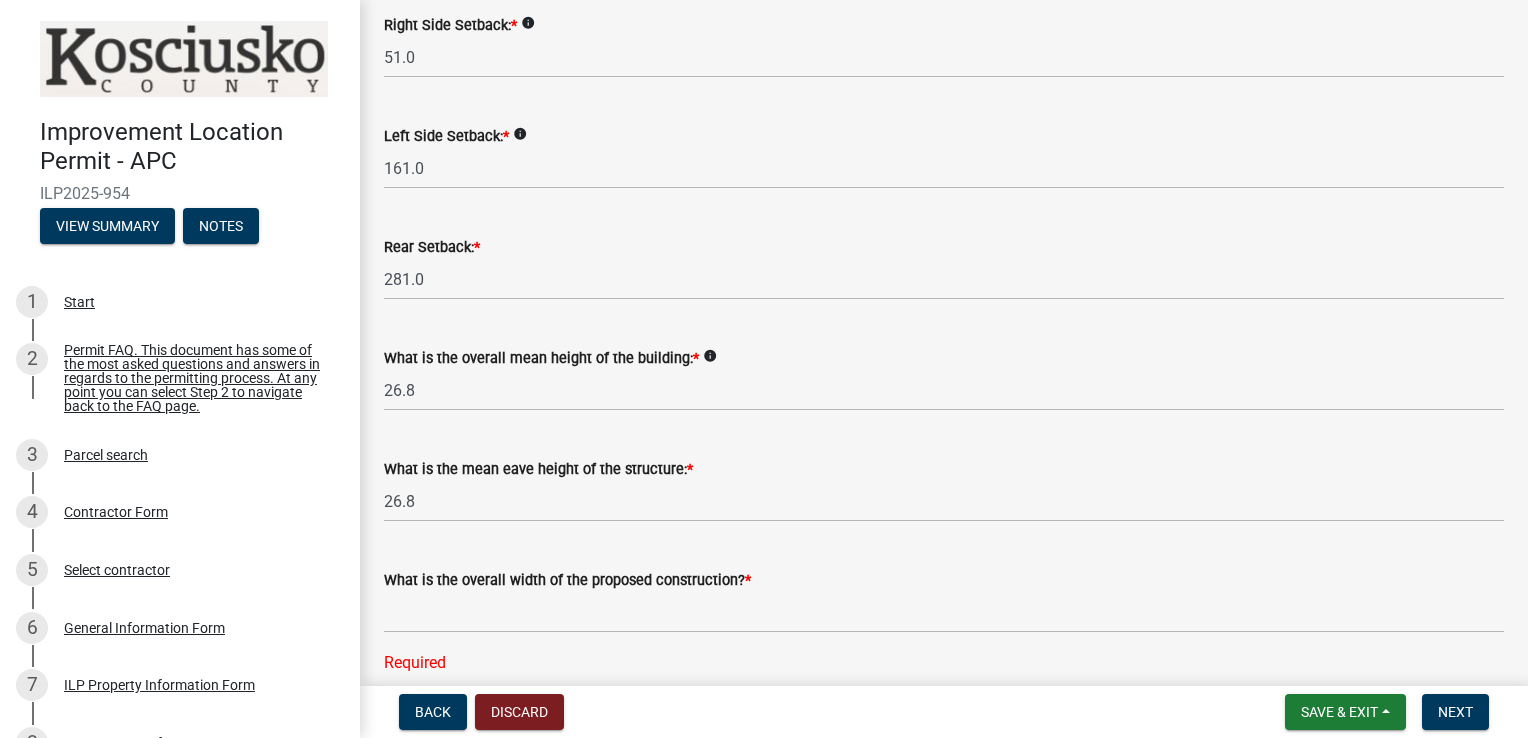 click on "Required" 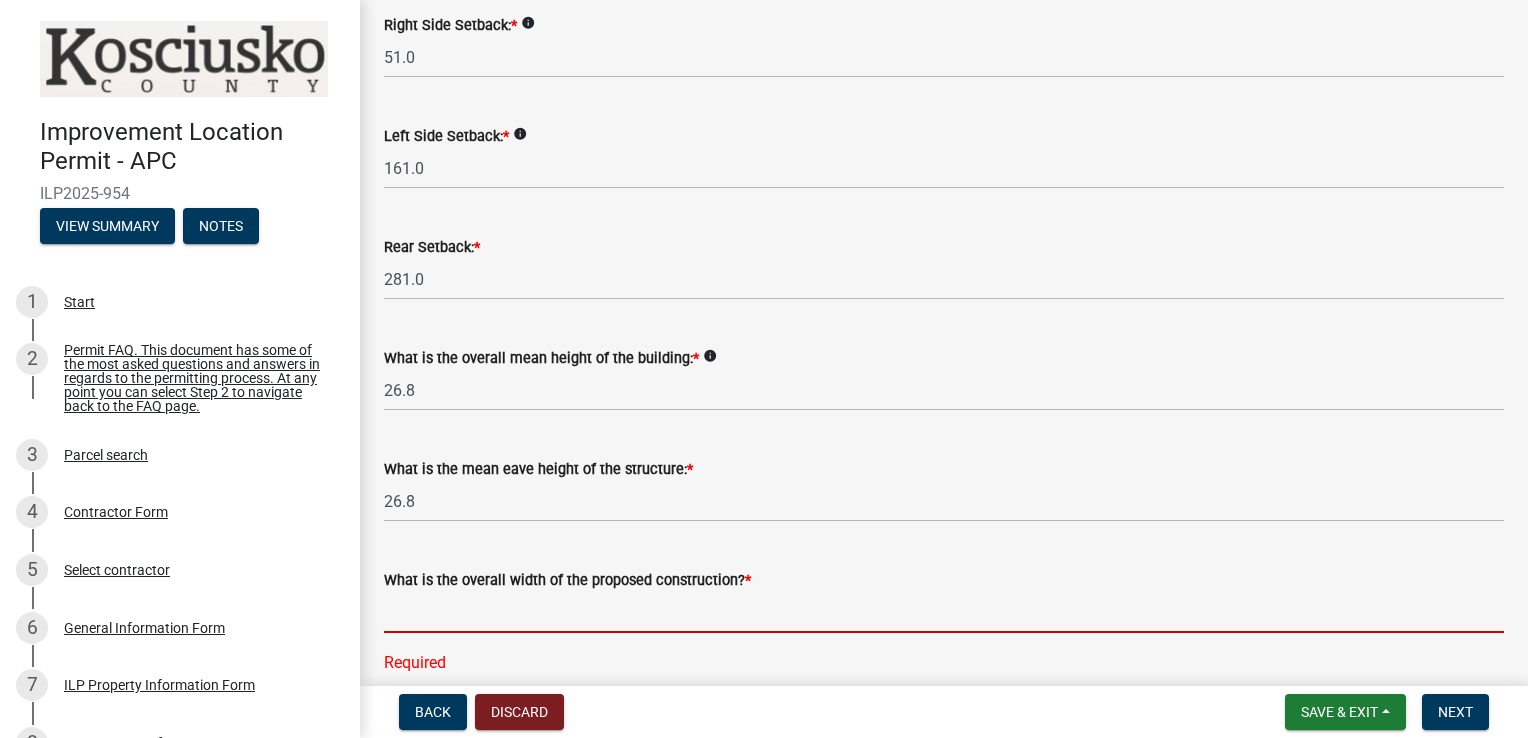 click 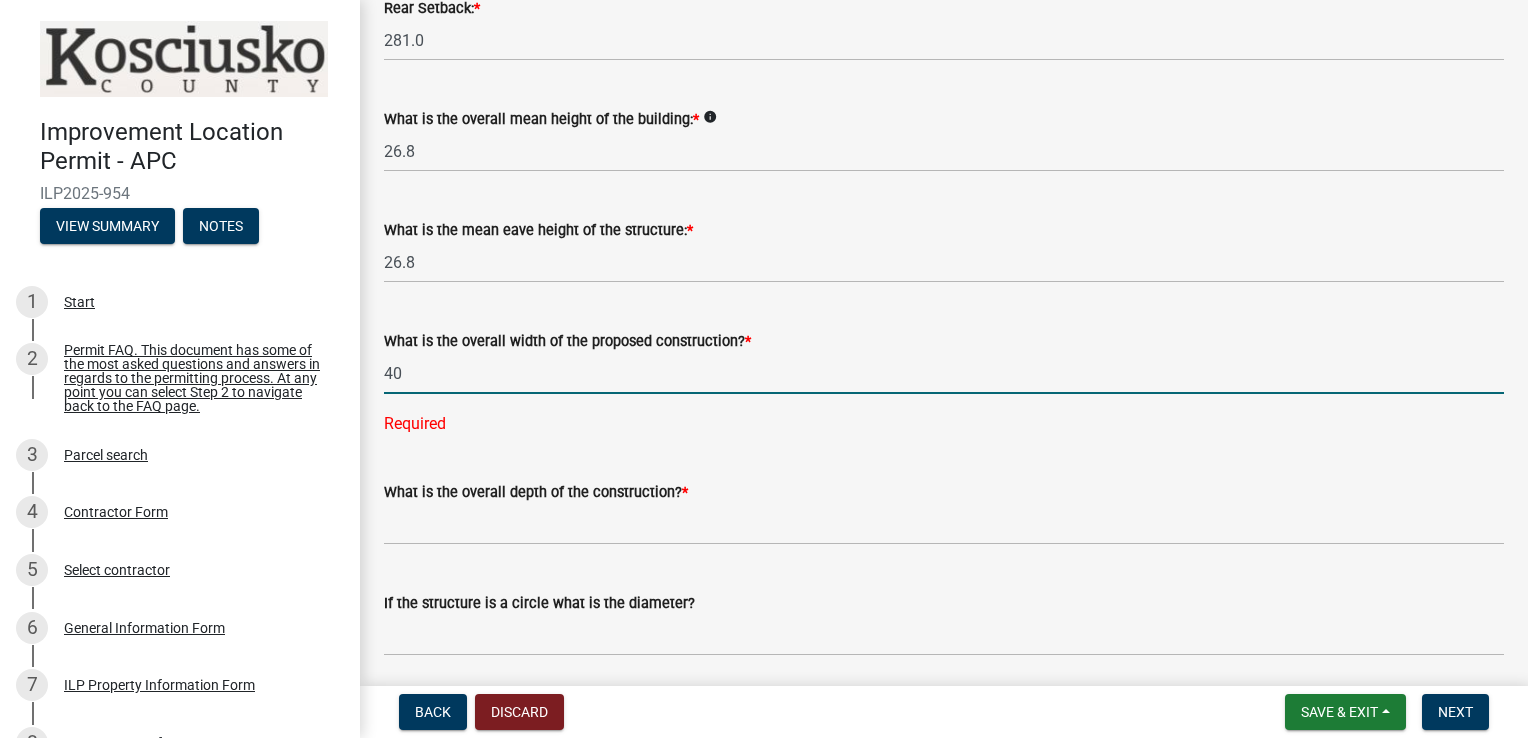 scroll, scrollTop: 710, scrollLeft: 0, axis: vertical 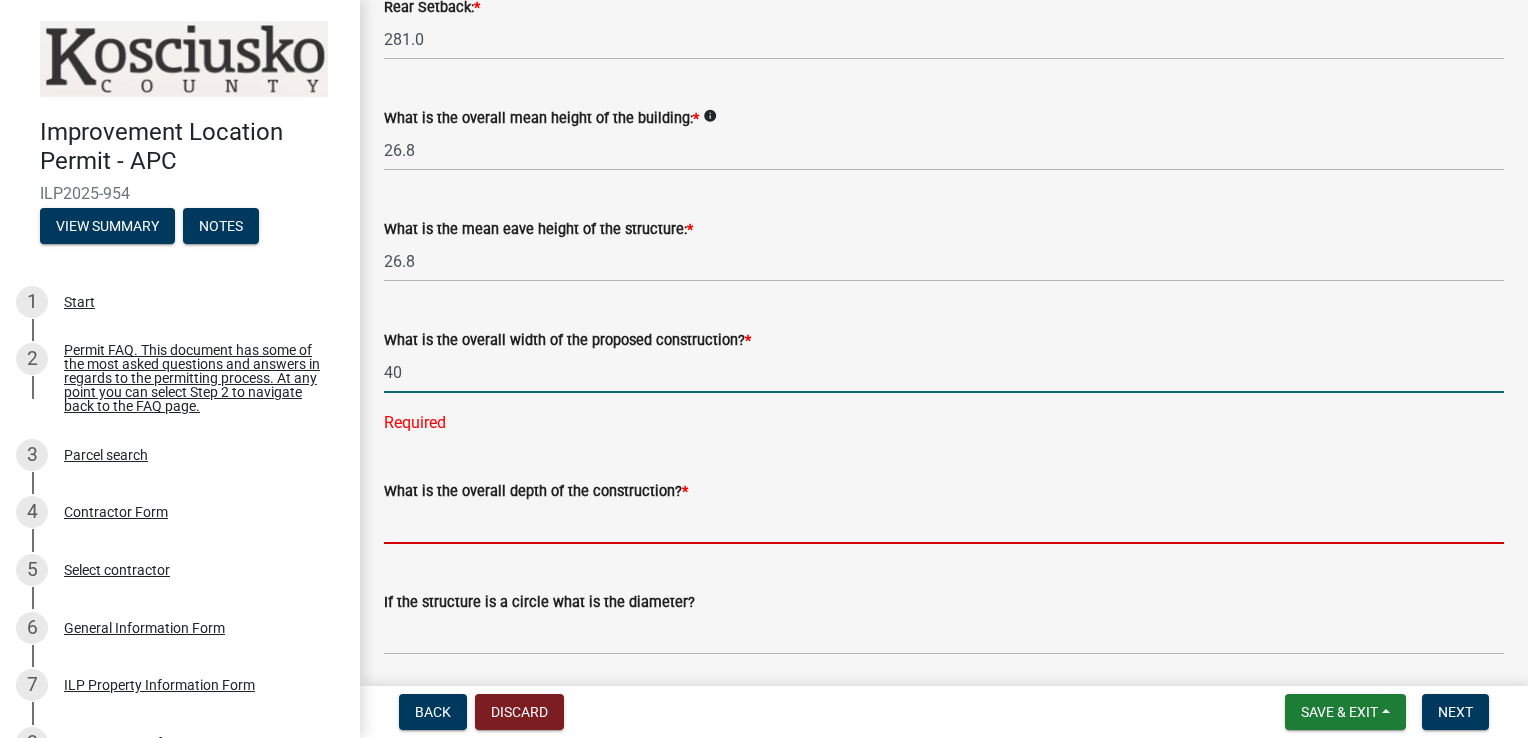 type on "40.00" 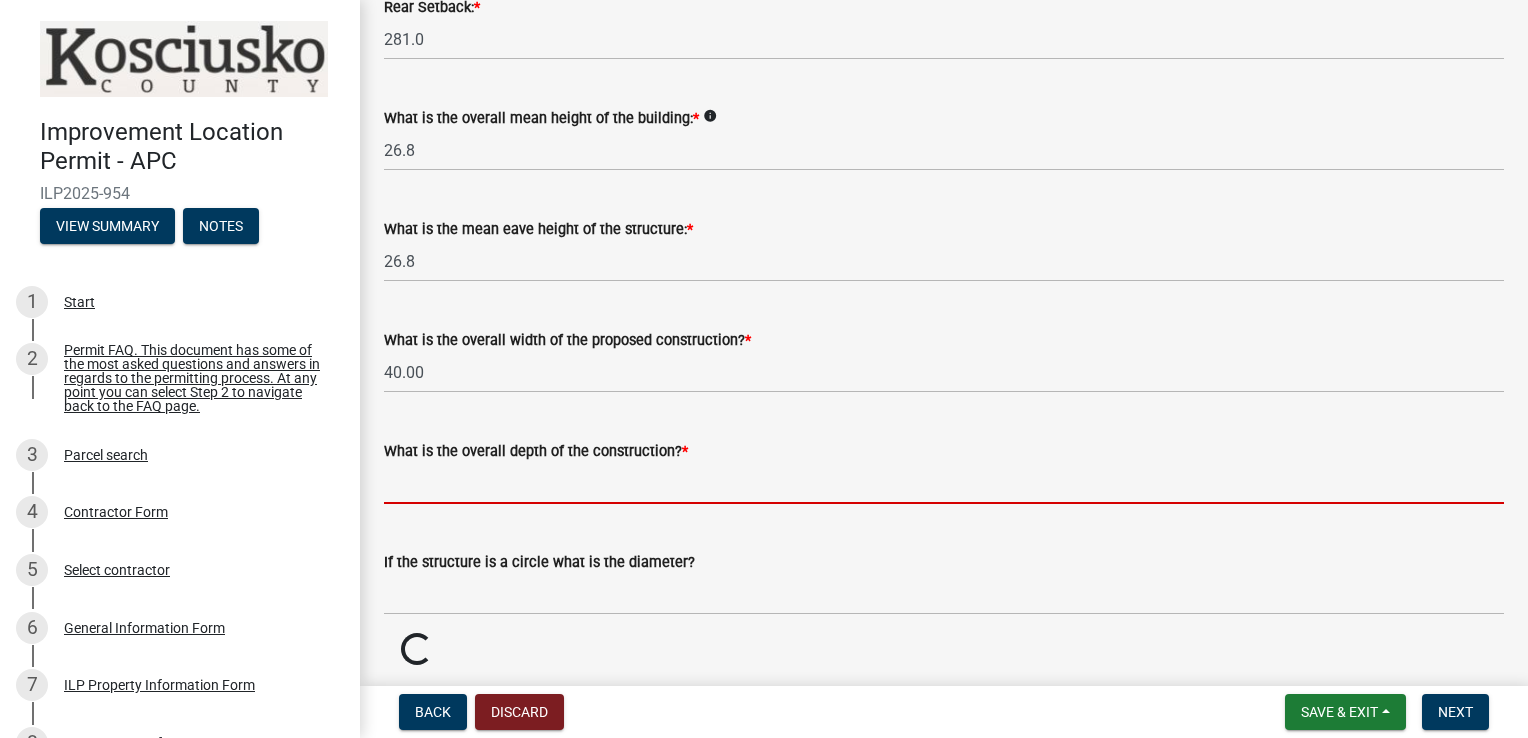 click on "Some properties, due to their configuration, may have multiples of a type yard and are subject to the minimum setbacks for that area as required under the Kosciusko County Zoning Ordinance. Front Yard:  Any property line abutting a right-of-way (public or private), thoroughfare and/or vehicular access easement shall be considered a front lot line. Lake Yard:  Any property line abutting a lake and/or waterway. Side Yard:  A yard between the building and the side lot line, extending from the front yard or front lot line where no front yard is required, to the rear yard. The width of the required side yard shall be measured horizontally and perpendicular from the nearest point of the side lot line toward the nearest part of the main building.   Front Yard Setback:  *  info
652.3  Right Side Setback:  *  info
51.0  Left Side Setback:  *  info
161.0  Rear Setback:  * 281.0  What is the overall mean height of the building:  *  info
26.8  What is the mean eave height of the structure:  * 26.8 * [NUMBER] * *  info" 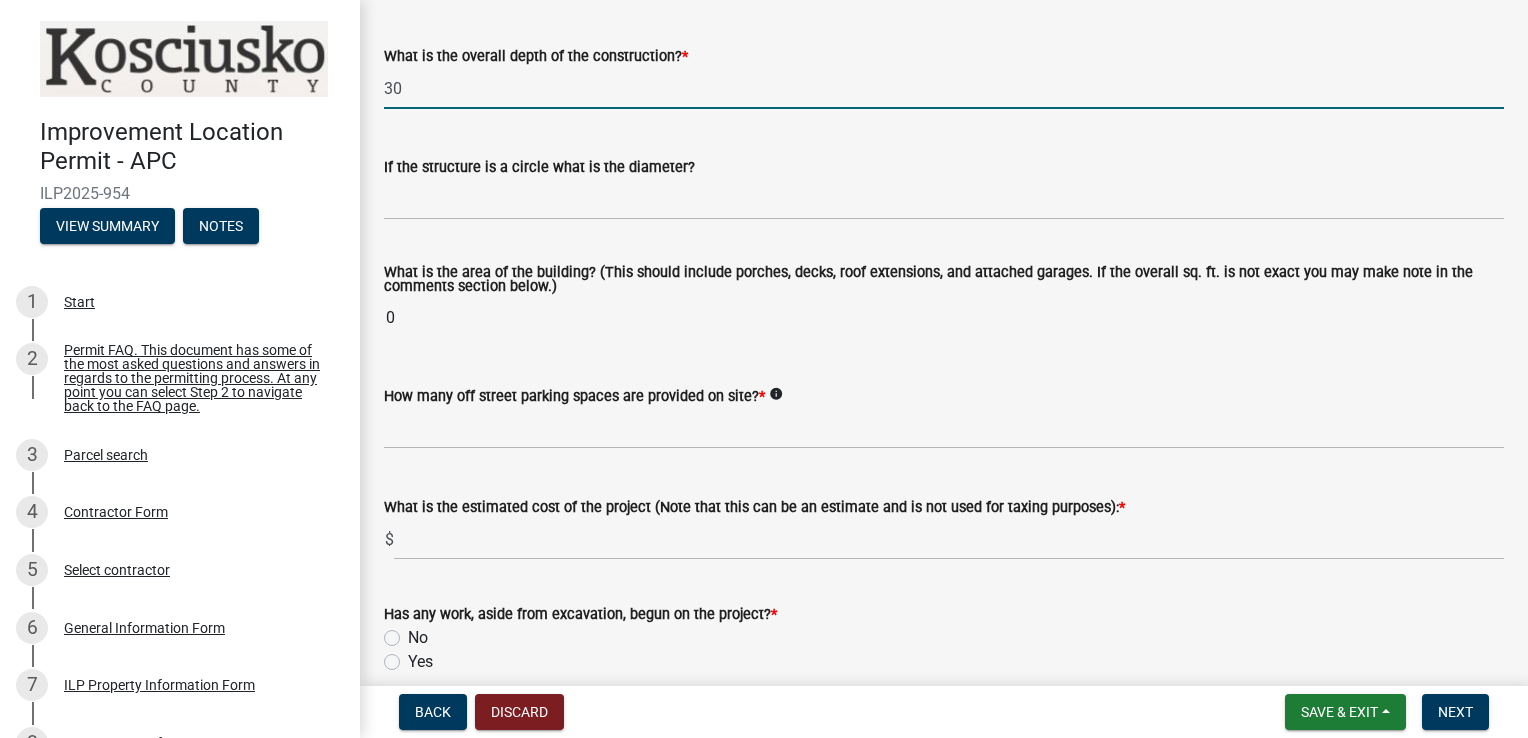 scroll, scrollTop: 1150, scrollLeft: 0, axis: vertical 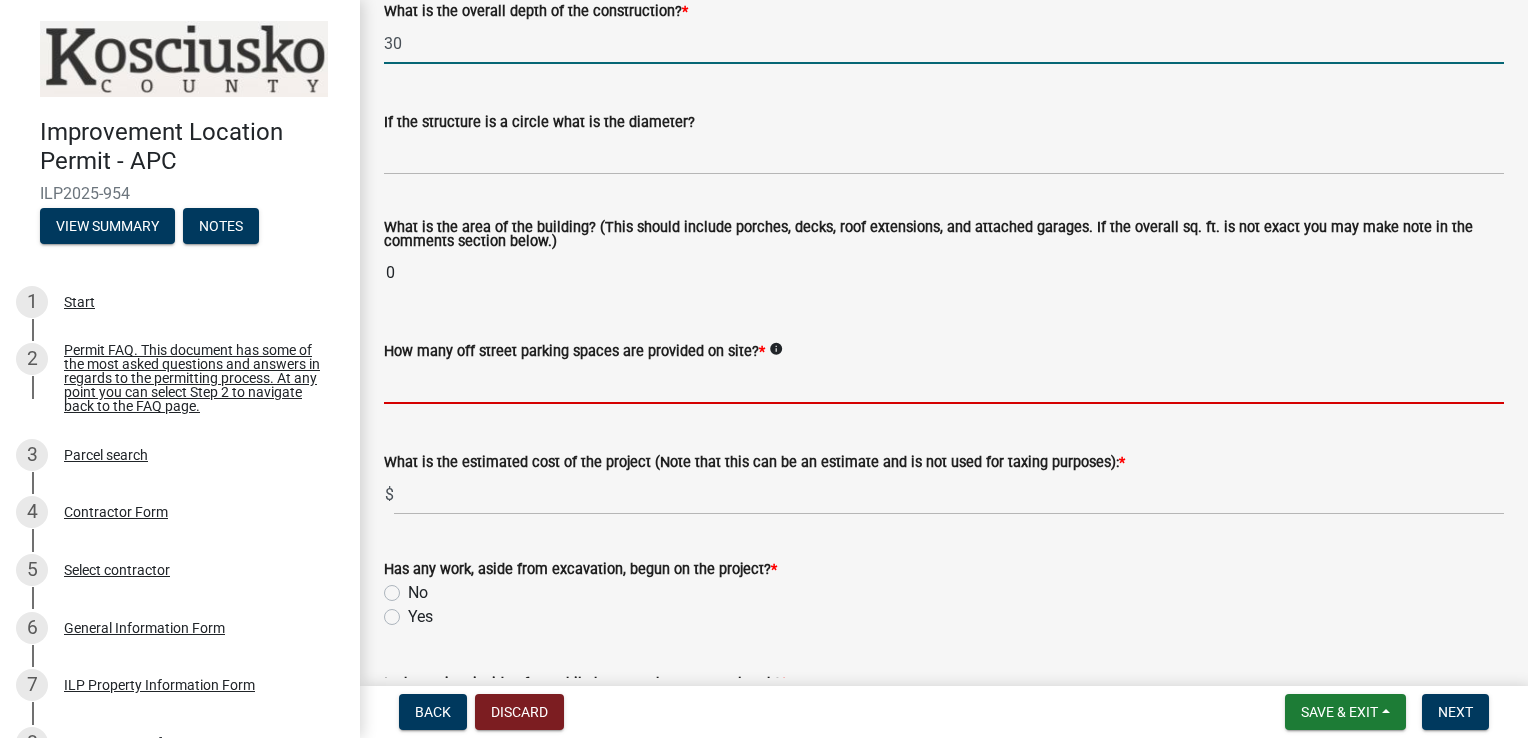 type on "30.00" 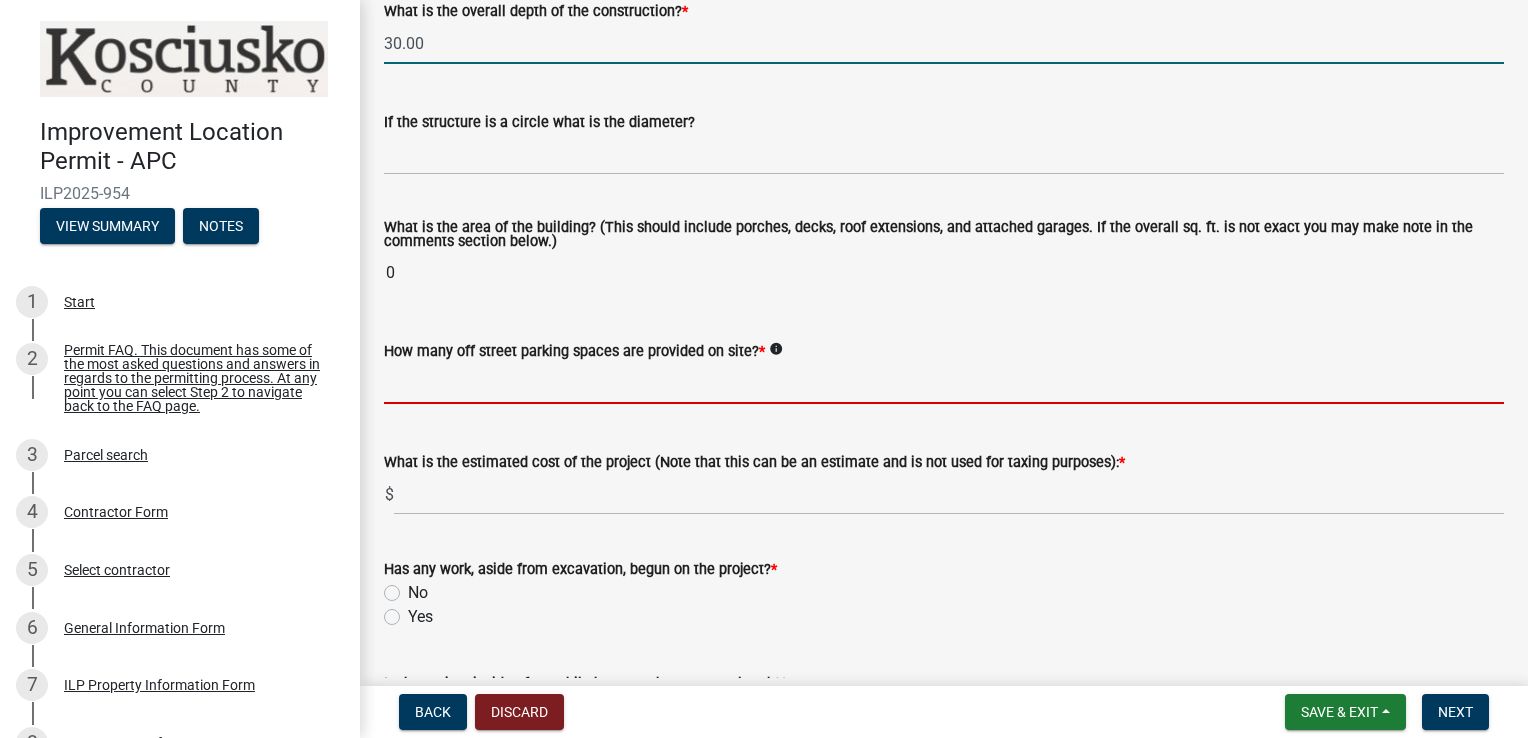 click on "Some properties, due to their configuration, may have multiples of a type yard and are subject to the minimum setbacks for that area as required under the Kosciusko County Zoning Ordinance. Front Yard:  Any property line abutting a right-of-way (public or private), thoroughfare and/or vehicular access easement shall be considered a front lot line. Lake Yard:  Any property line abutting a lake and/or waterway. Side Yard:  A yard between the building and the side lot line, extending from the front yard or front lot line where no front yard is required, to the rear yard. The width of the required side yard shall be measured horizontally and perpendicular from the nearest point of the side lot line toward the nearest part of the main building.   Front Yard Setback:  *  info
652.3  Right Side Setback:  *  info
51.0  Left Side Setback:  *  info
161.0  Rear Setback:  * 281.0  What is the overall mean height of the building:  *  info
26.8  What is the mean eave height of the structure:  * 26.8 * [NUMBER] * [NUMBER] 0" 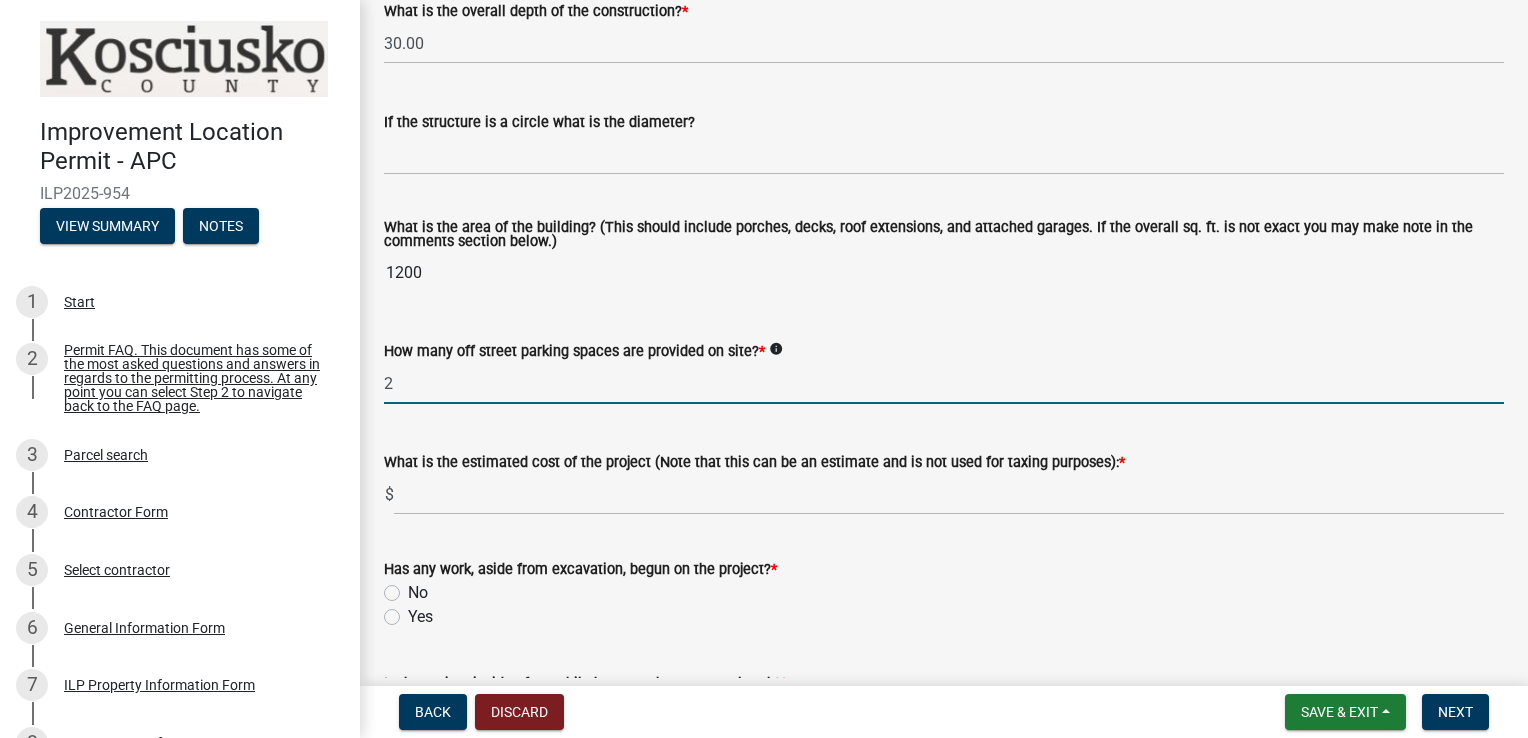 type on "2" 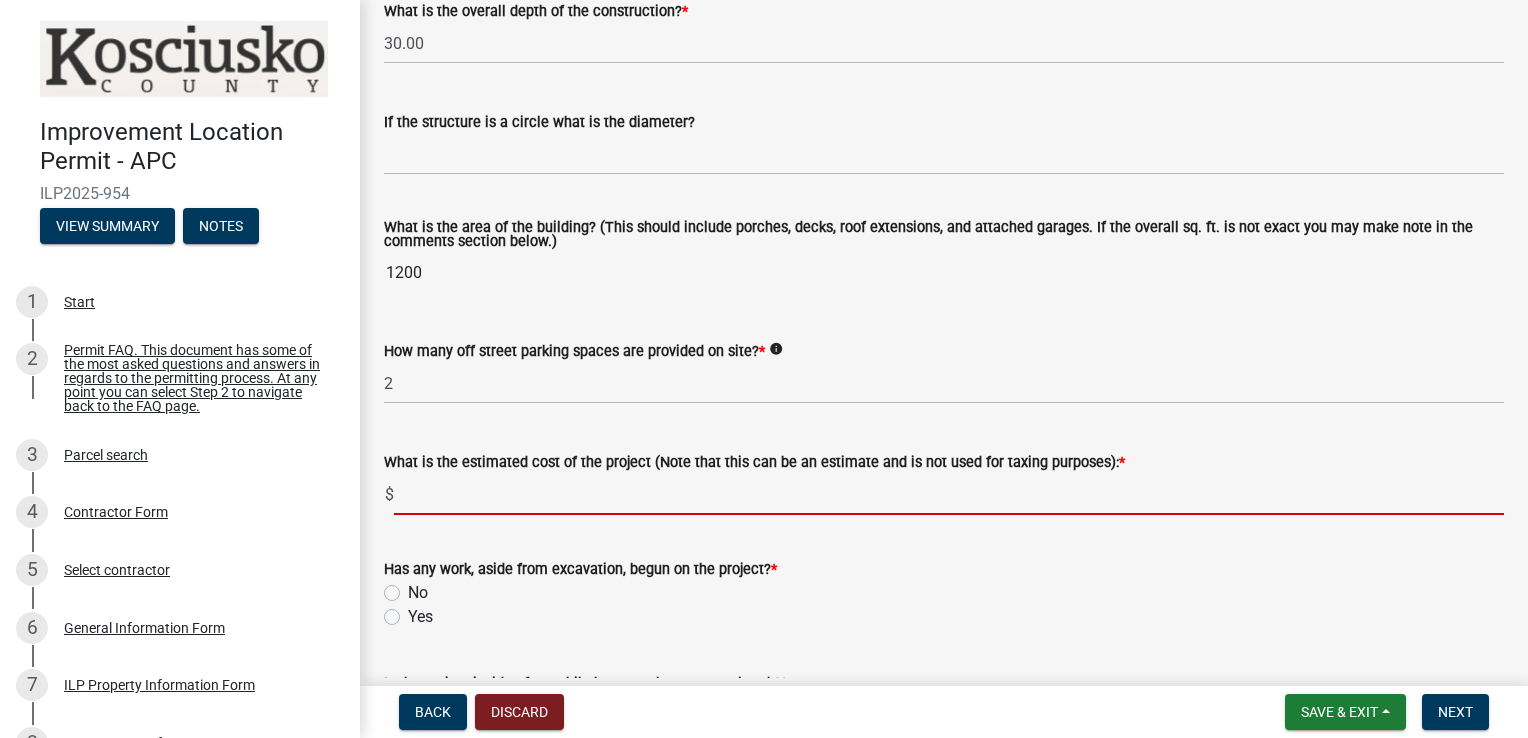 click 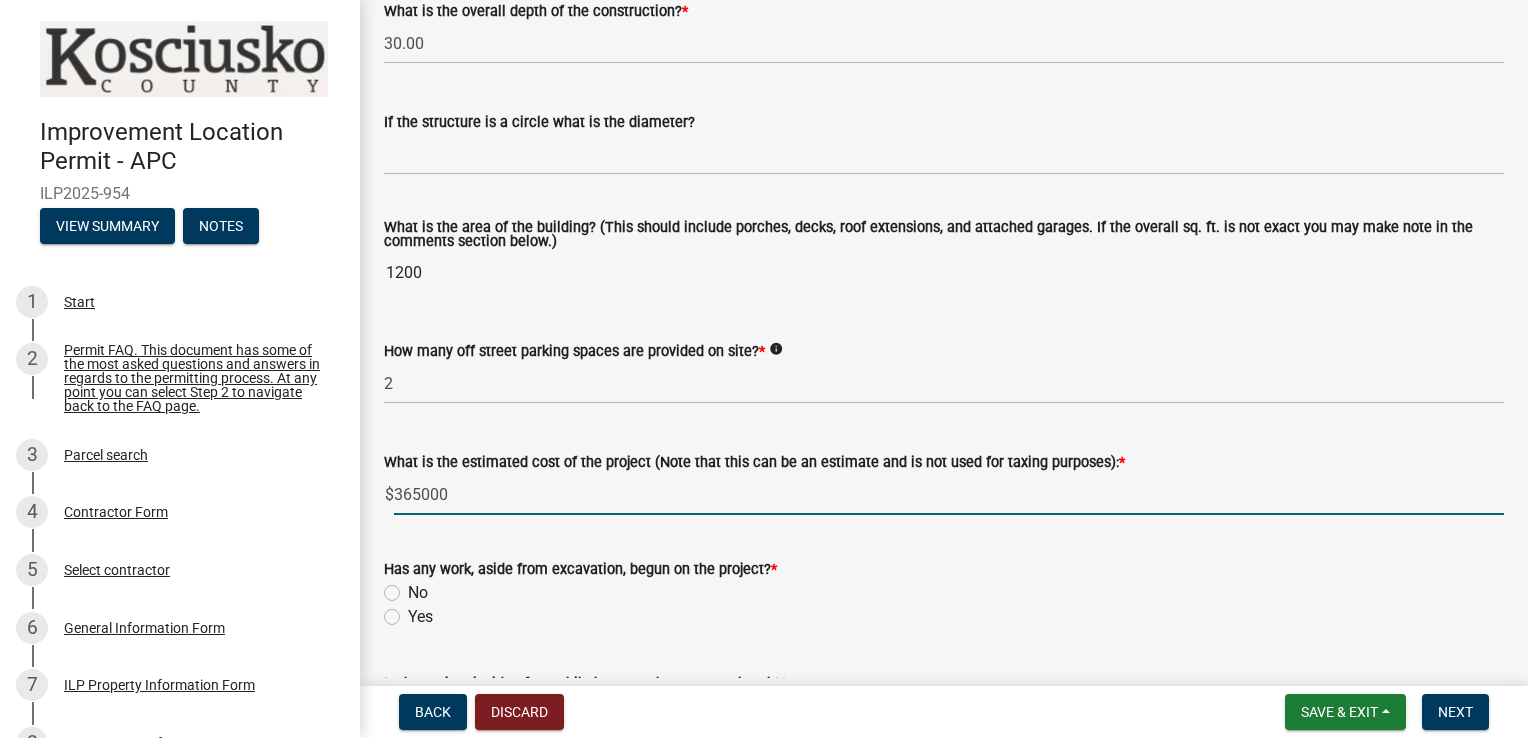 type on "365000" 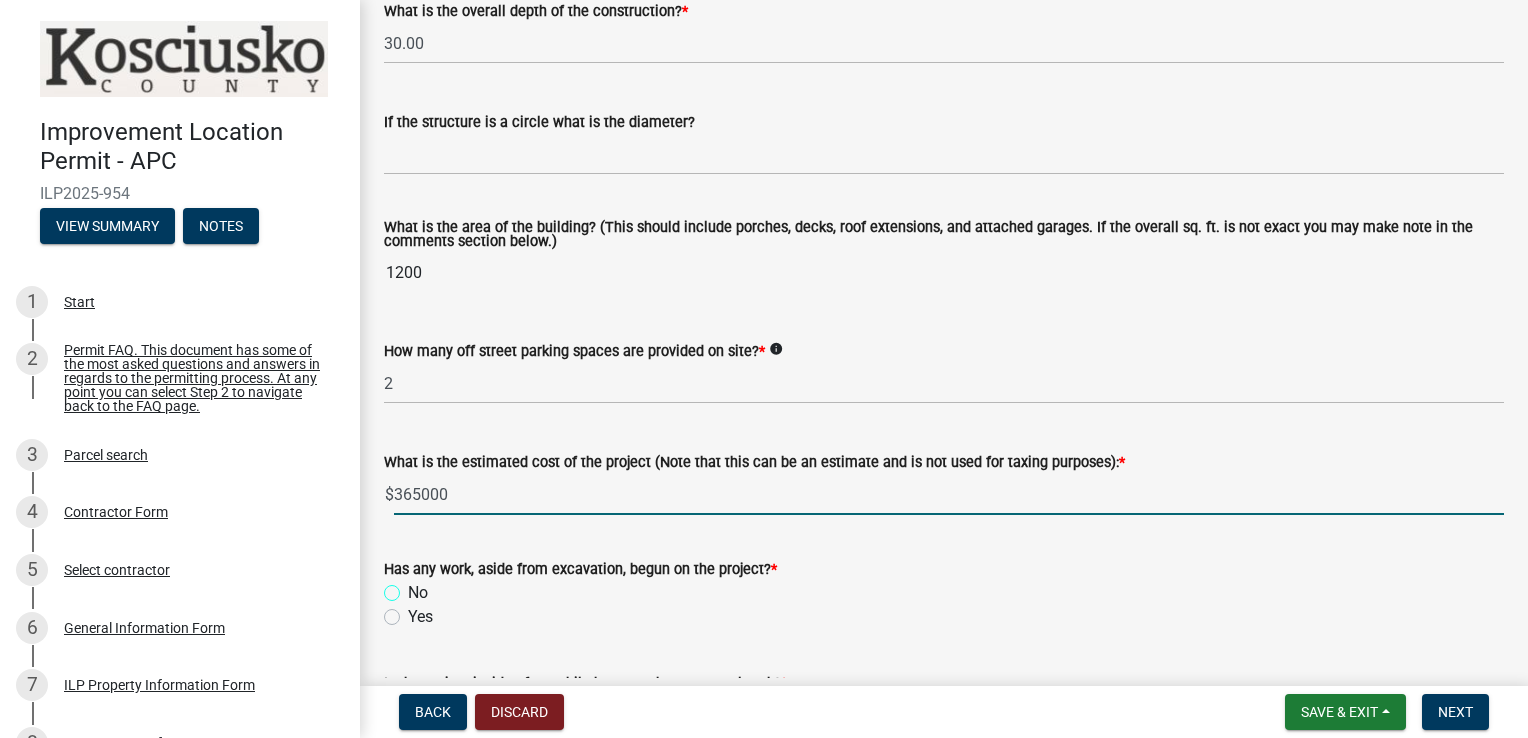 click on "No" at bounding box center [414, 587] 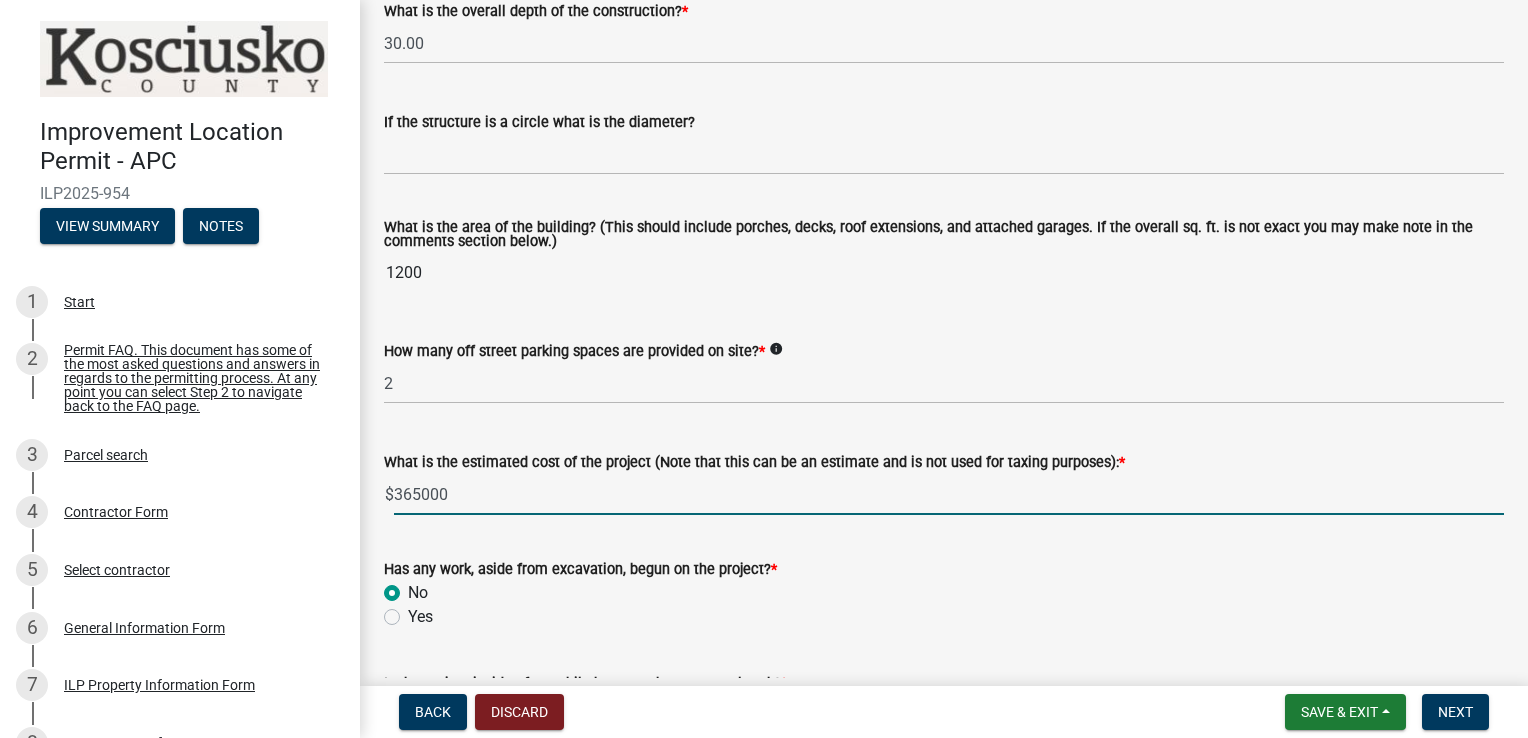radio on "true" 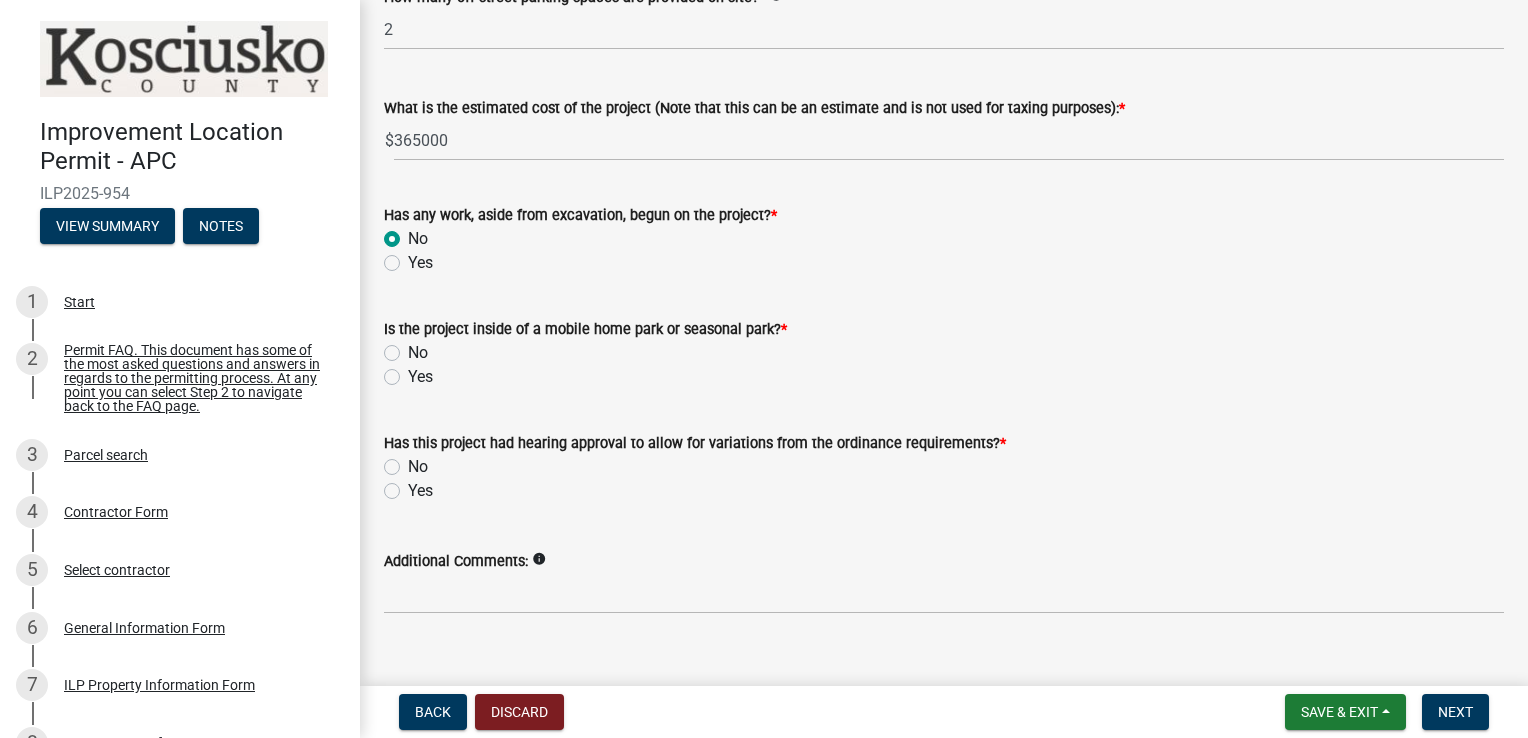 scroll, scrollTop: 1490, scrollLeft: 0, axis: vertical 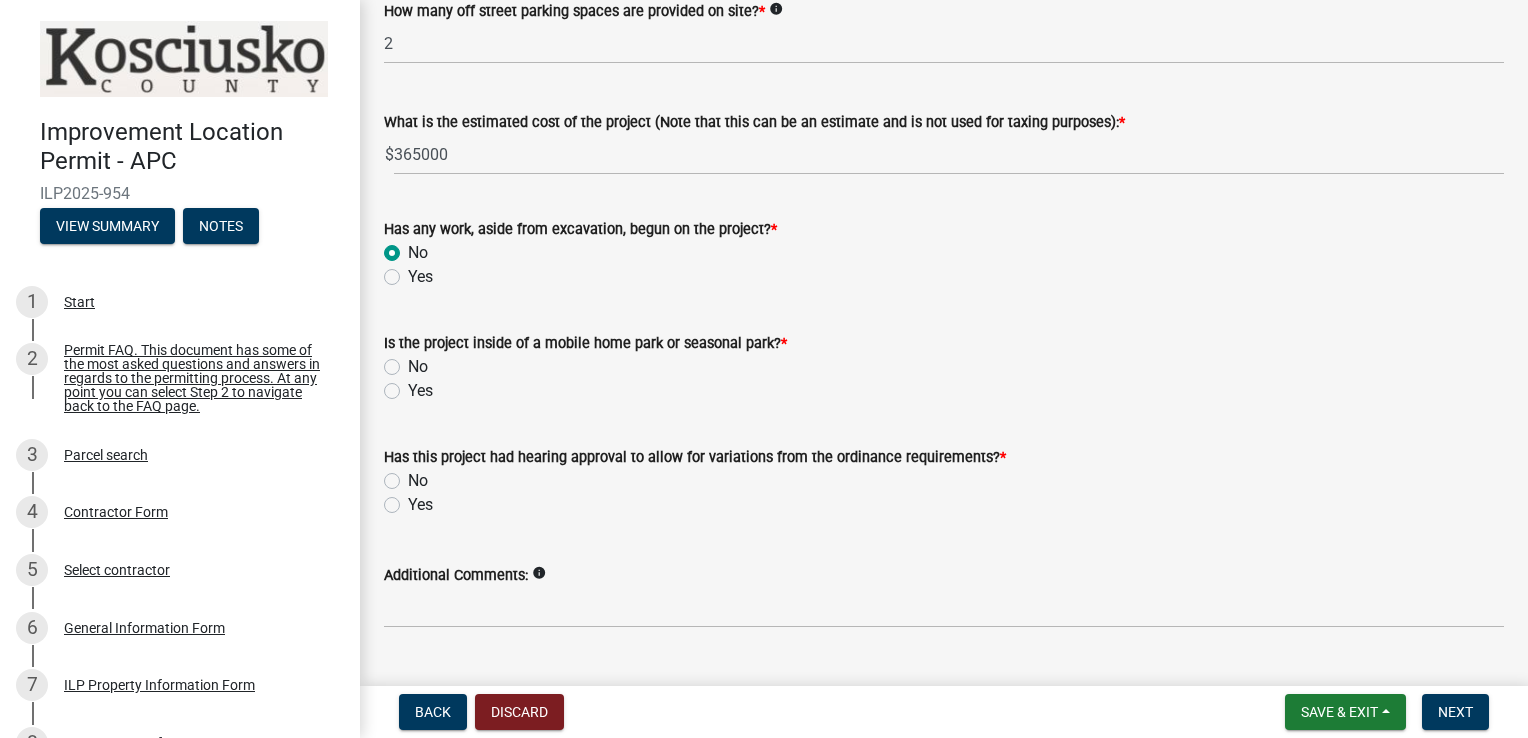 click on "No" 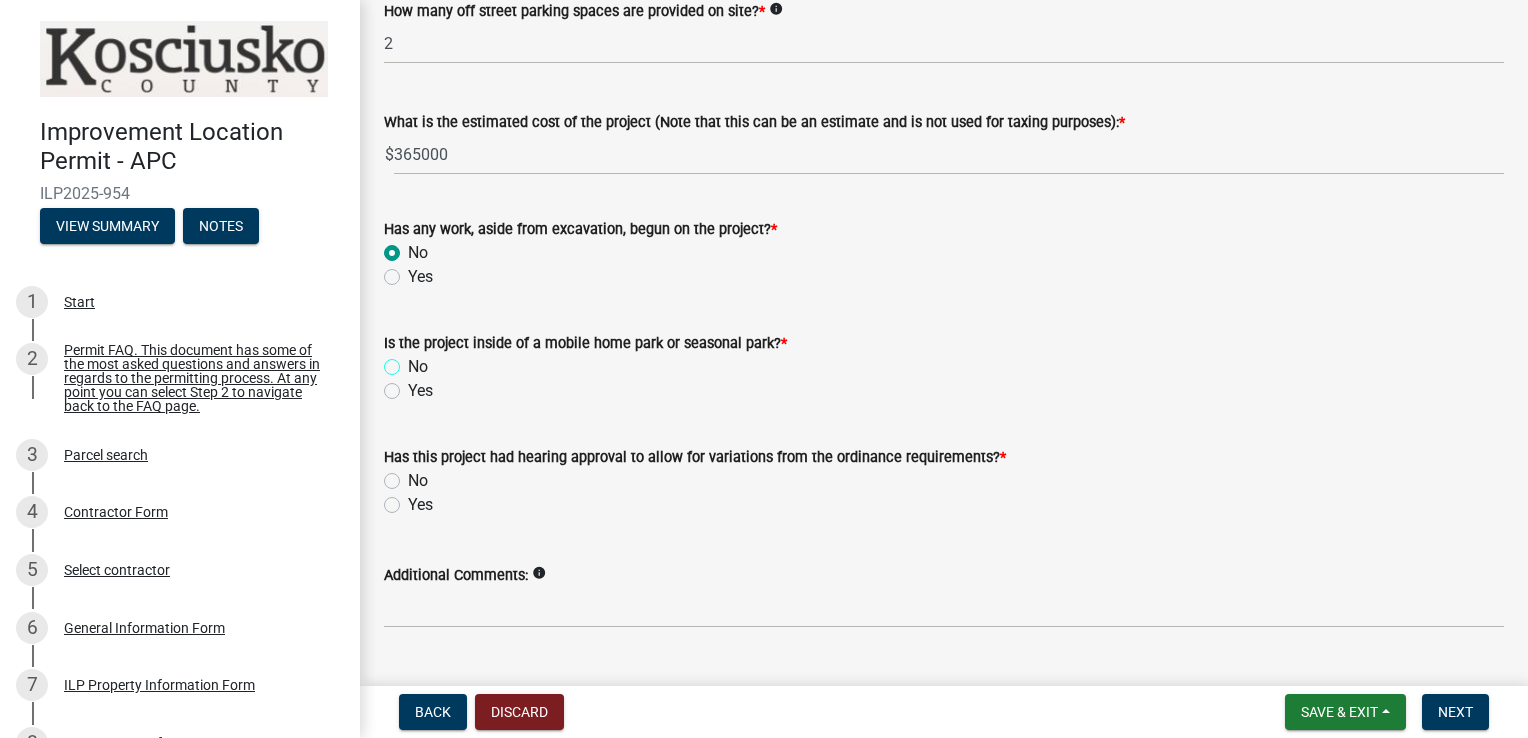 click on "No" at bounding box center (414, 361) 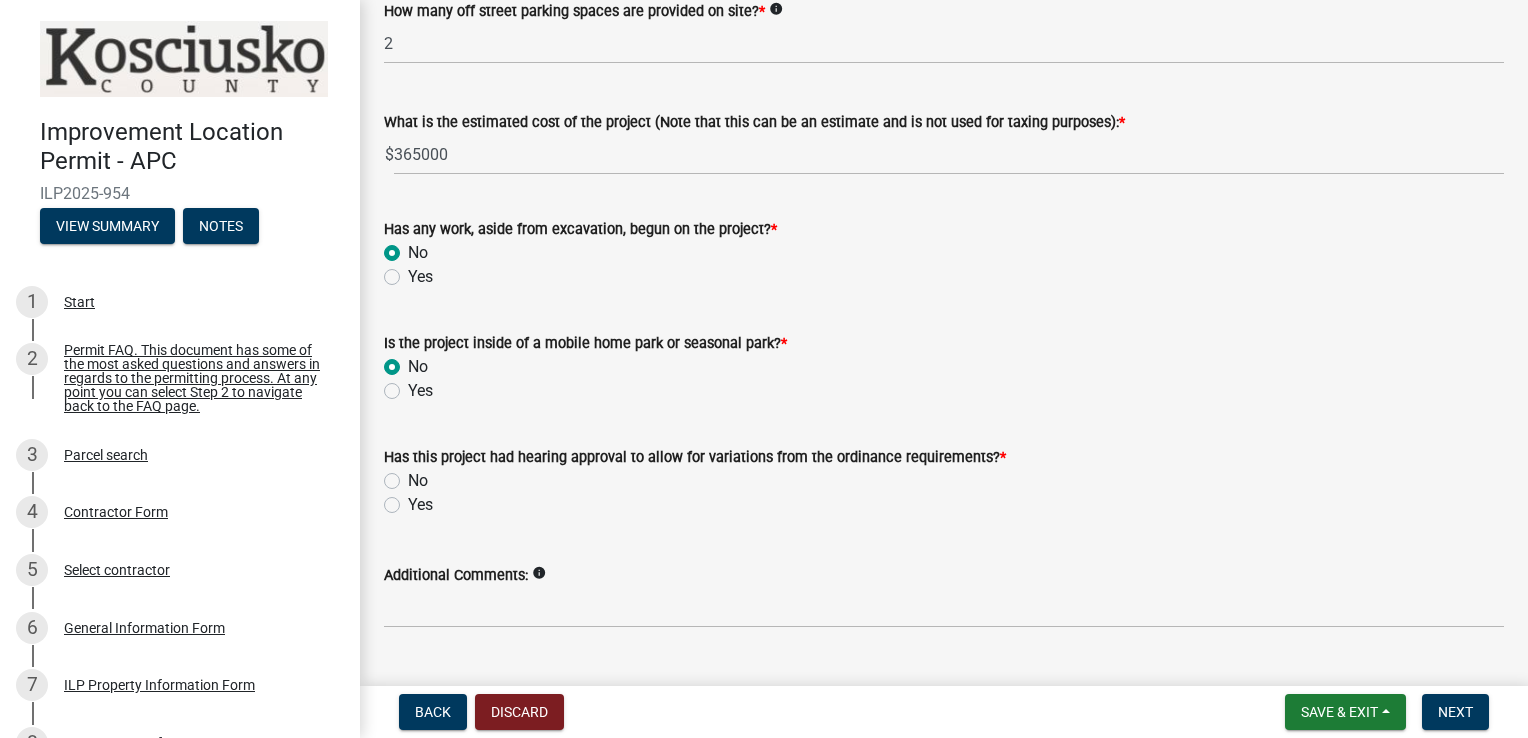 radio on "true" 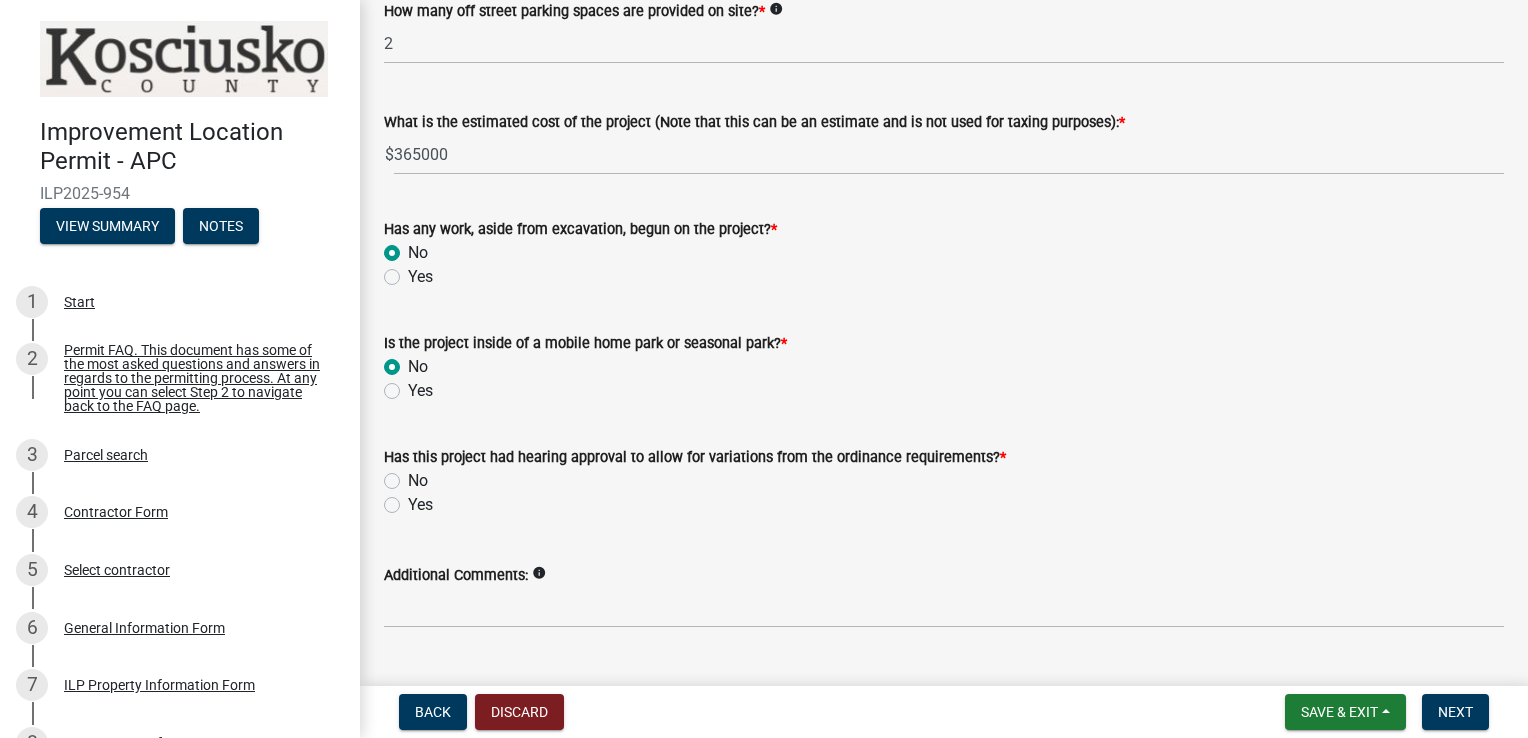 click on "No" 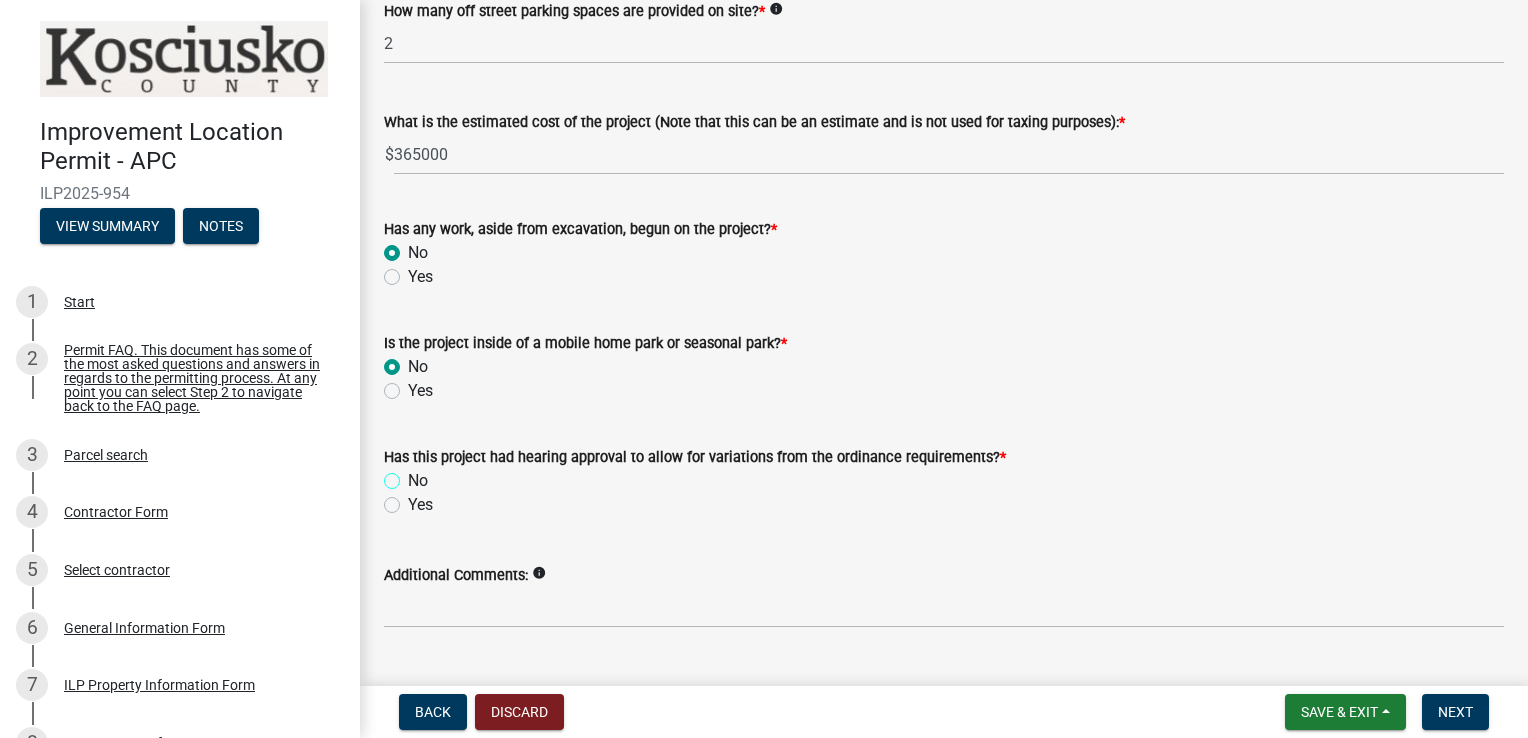 click on "No" at bounding box center (414, 475) 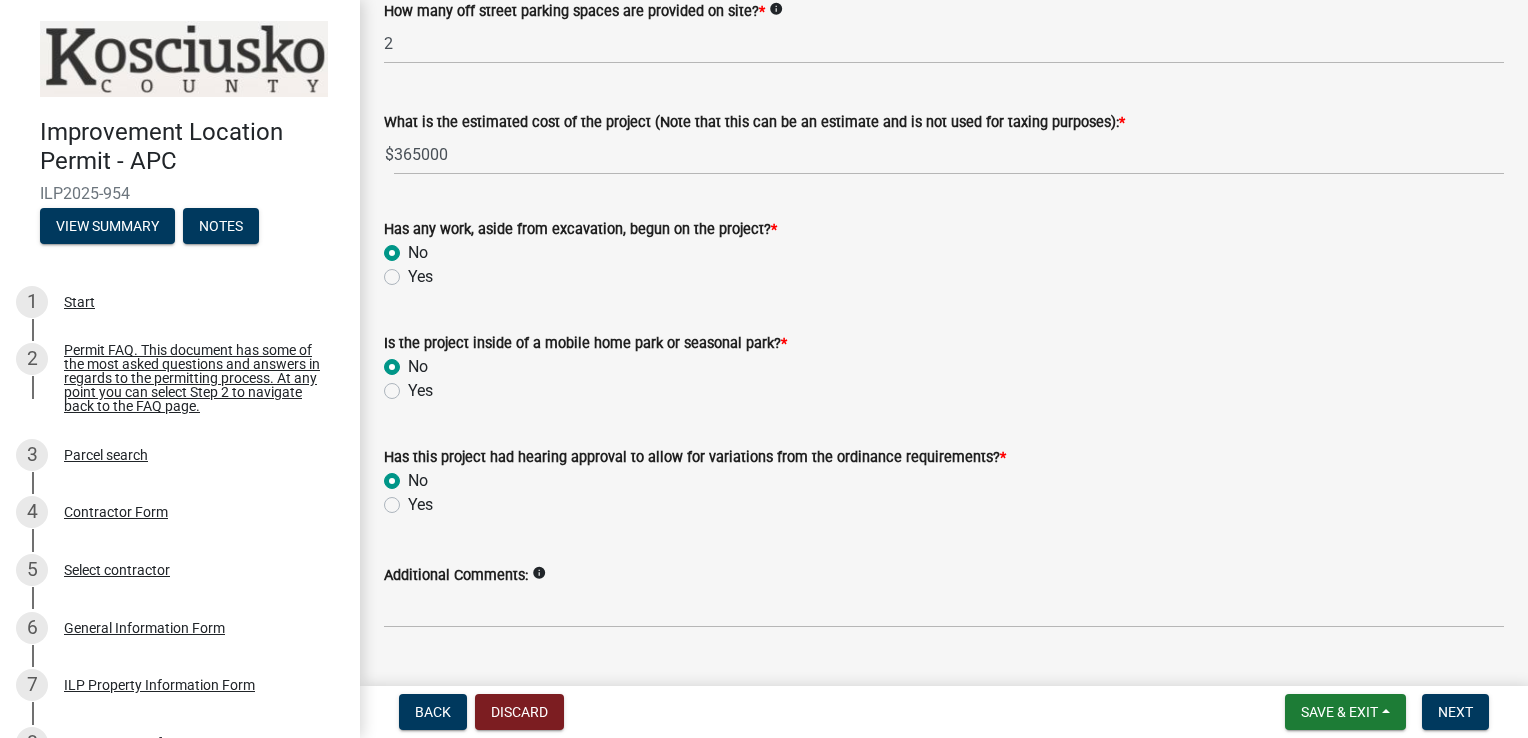 radio on "true" 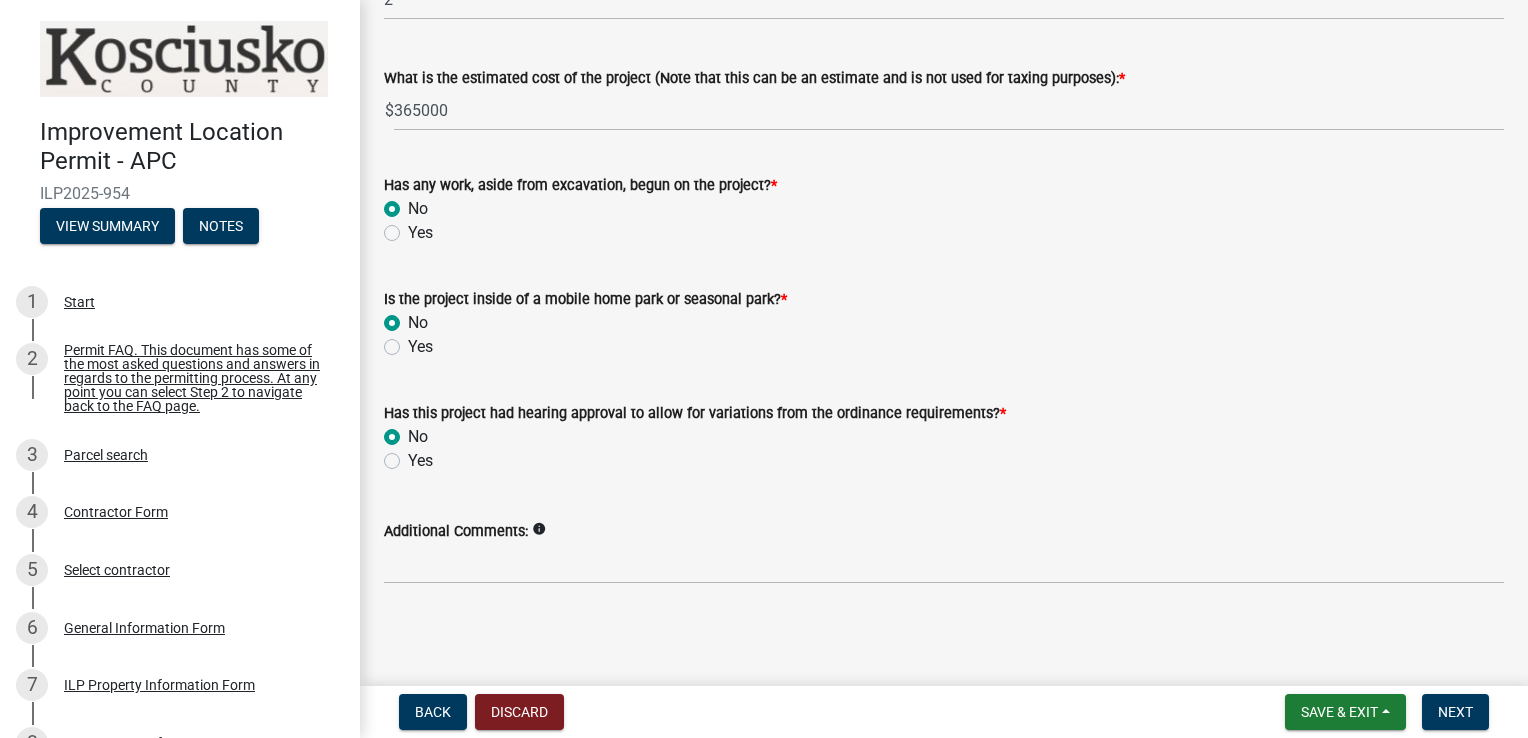 scroll, scrollTop: 1532, scrollLeft: 0, axis: vertical 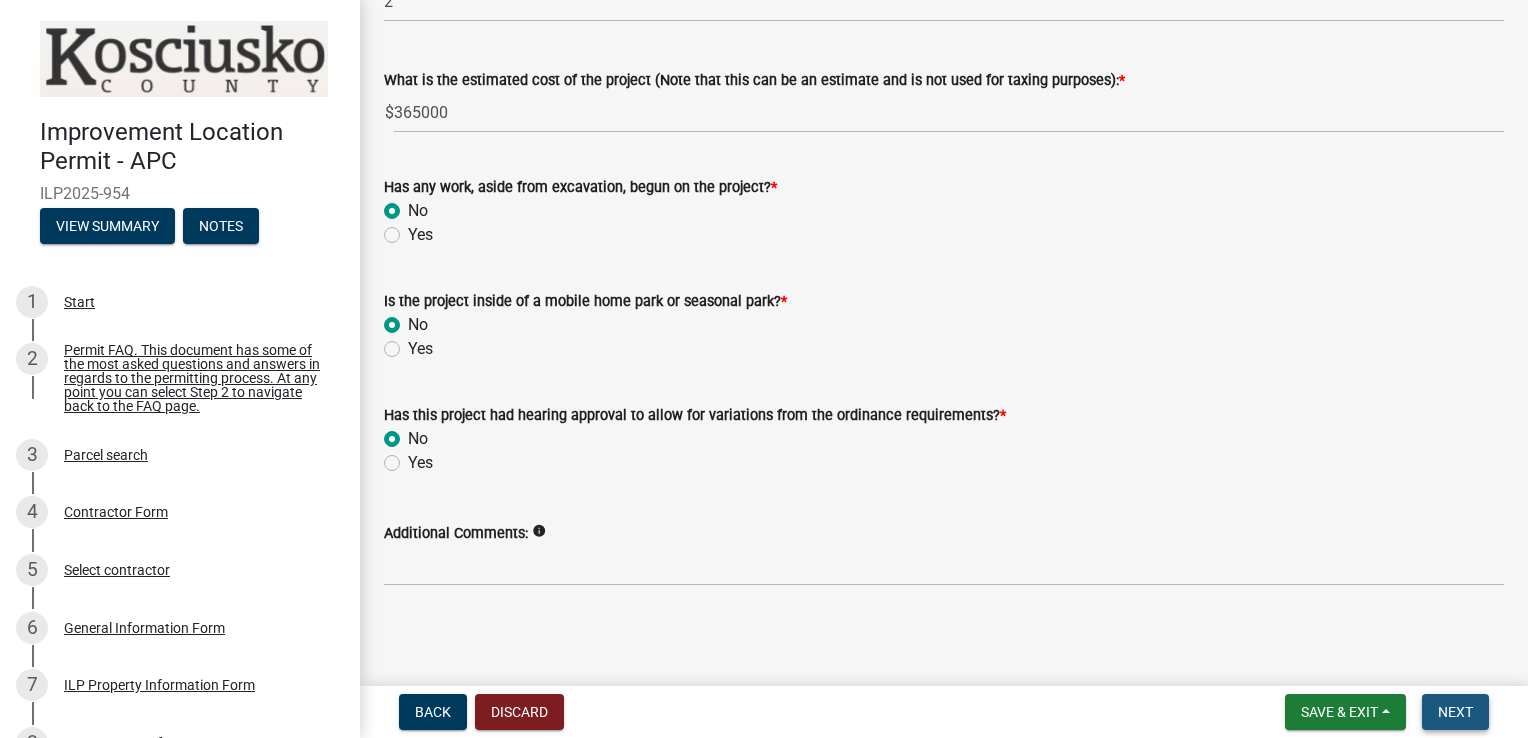 click on "Next" at bounding box center (1455, 712) 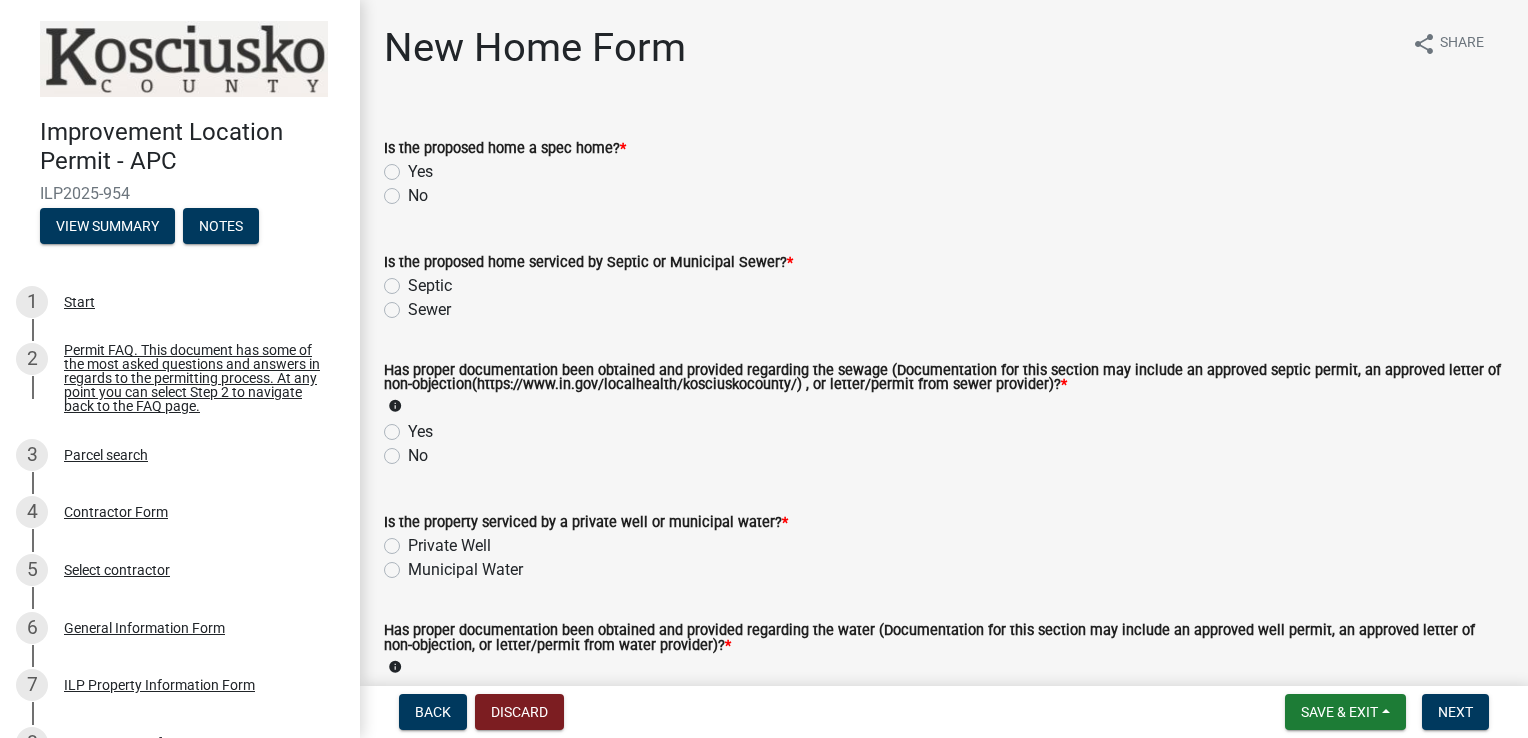 click on "No" 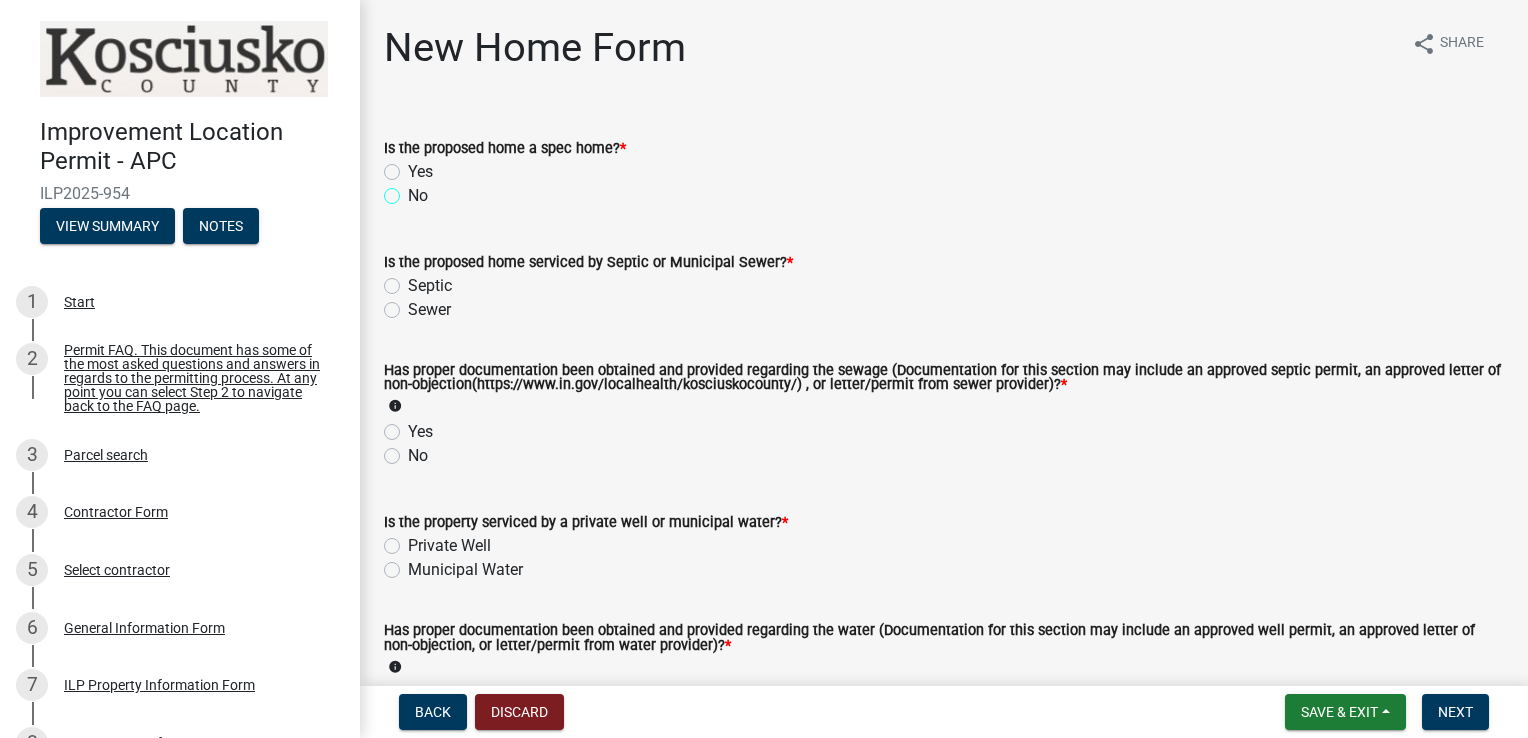 click on "No" at bounding box center (414, 190) 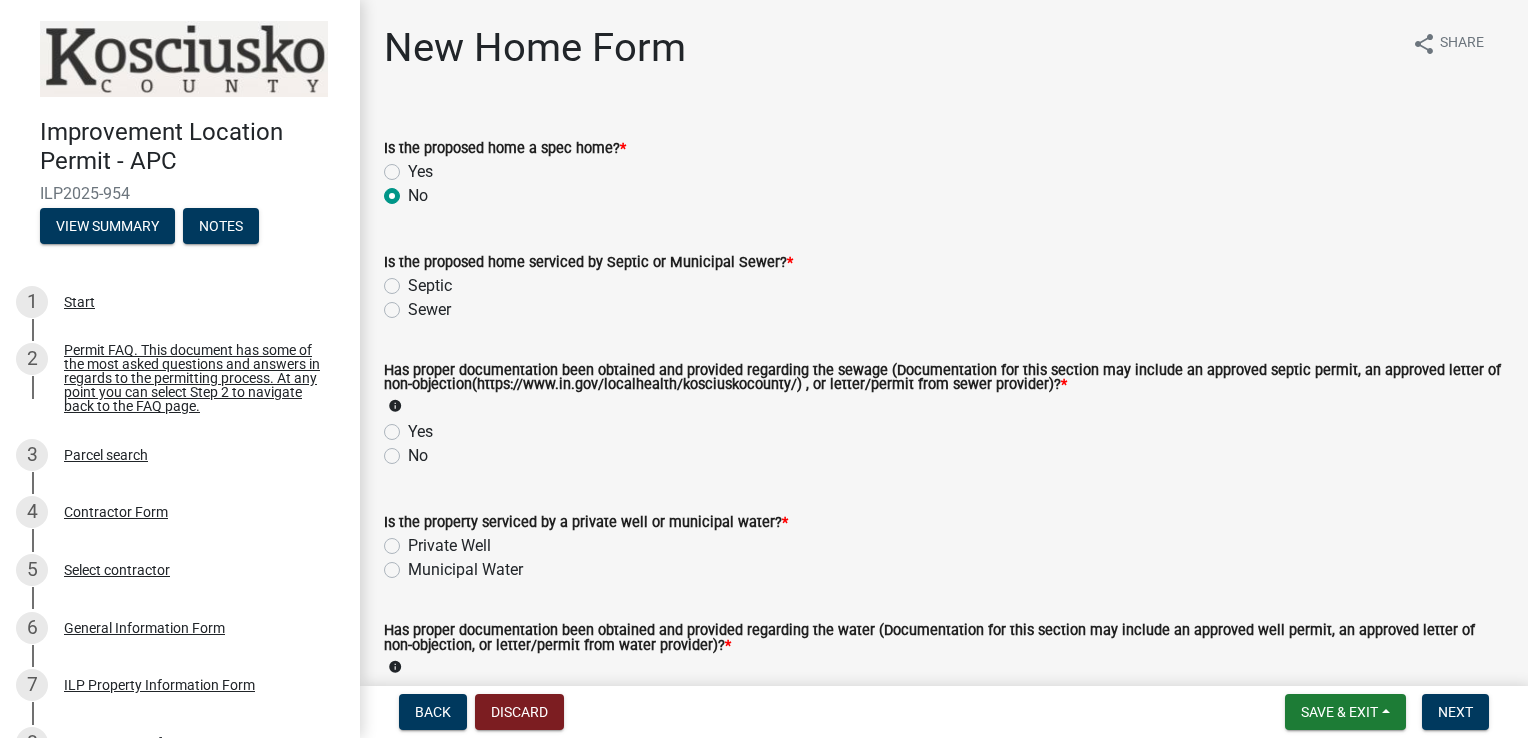 radio on "true" 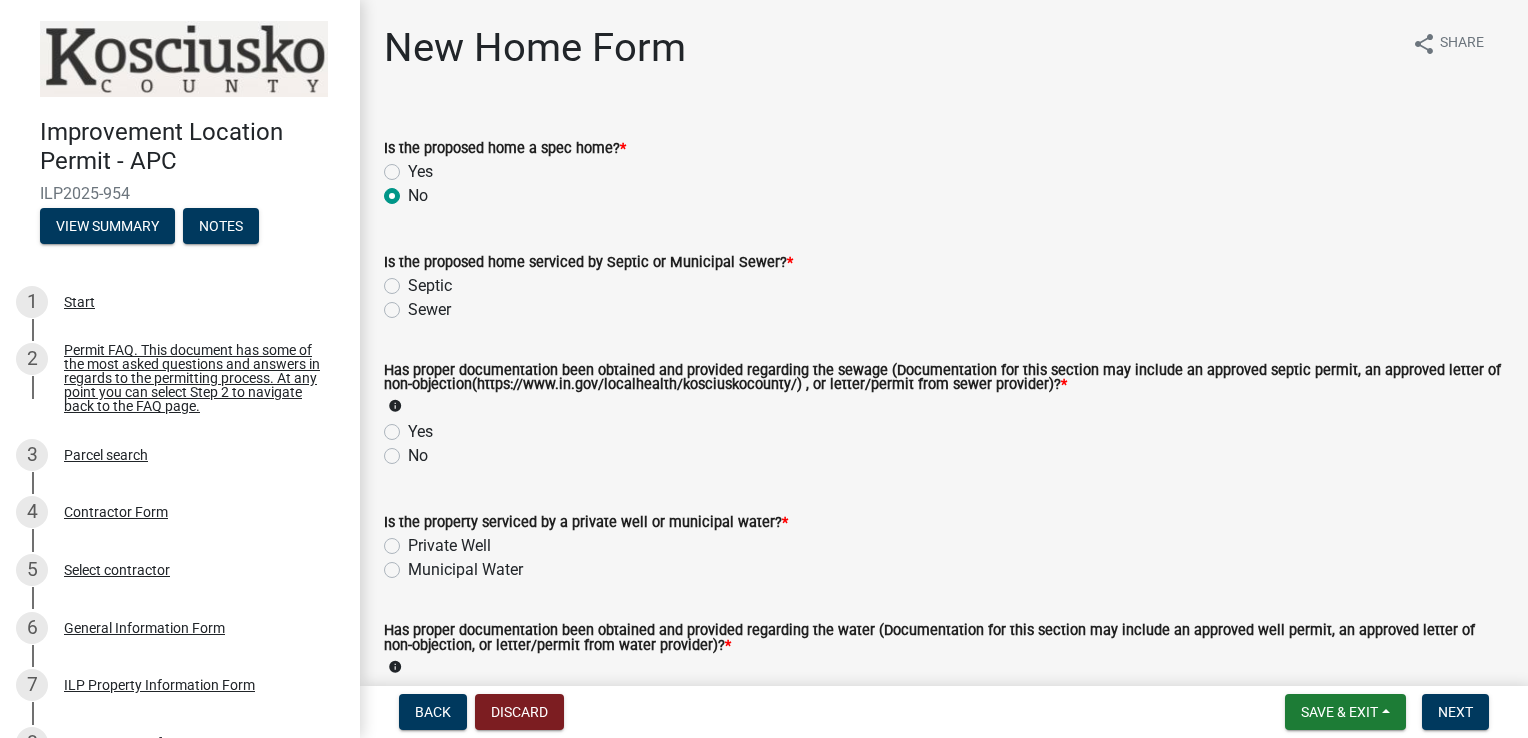 click on "Septic" 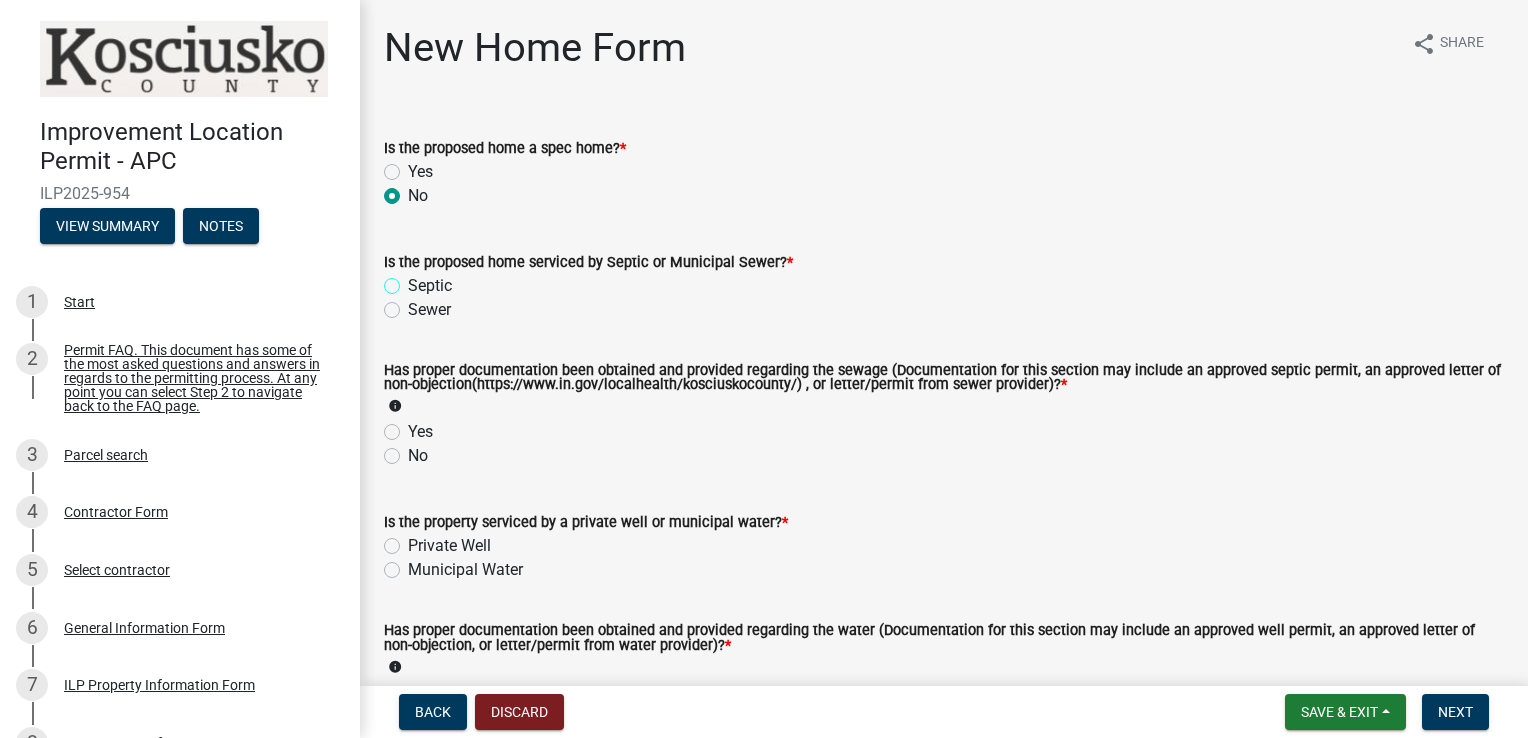 click on "Septic" at bounding box center [414, 280] 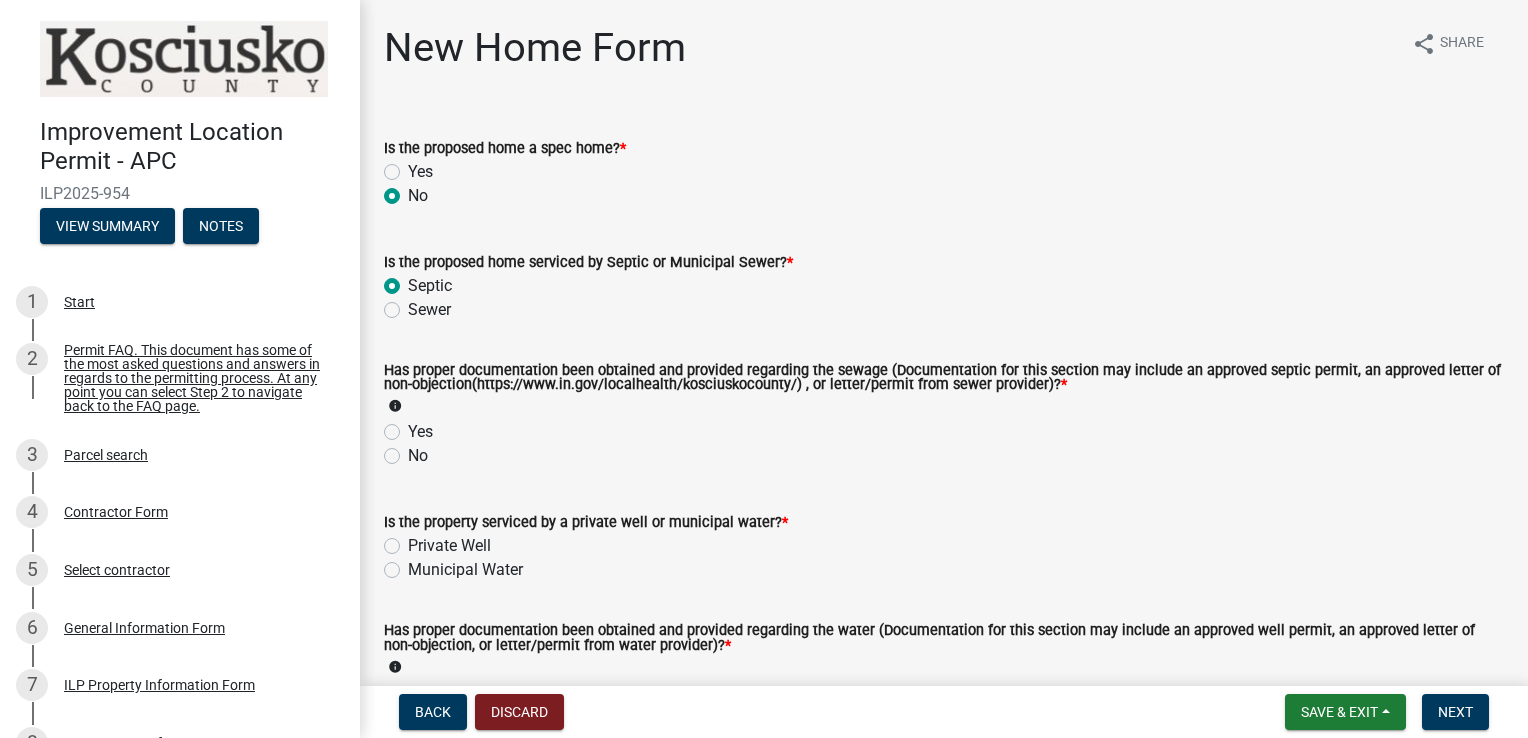 radio on "true" 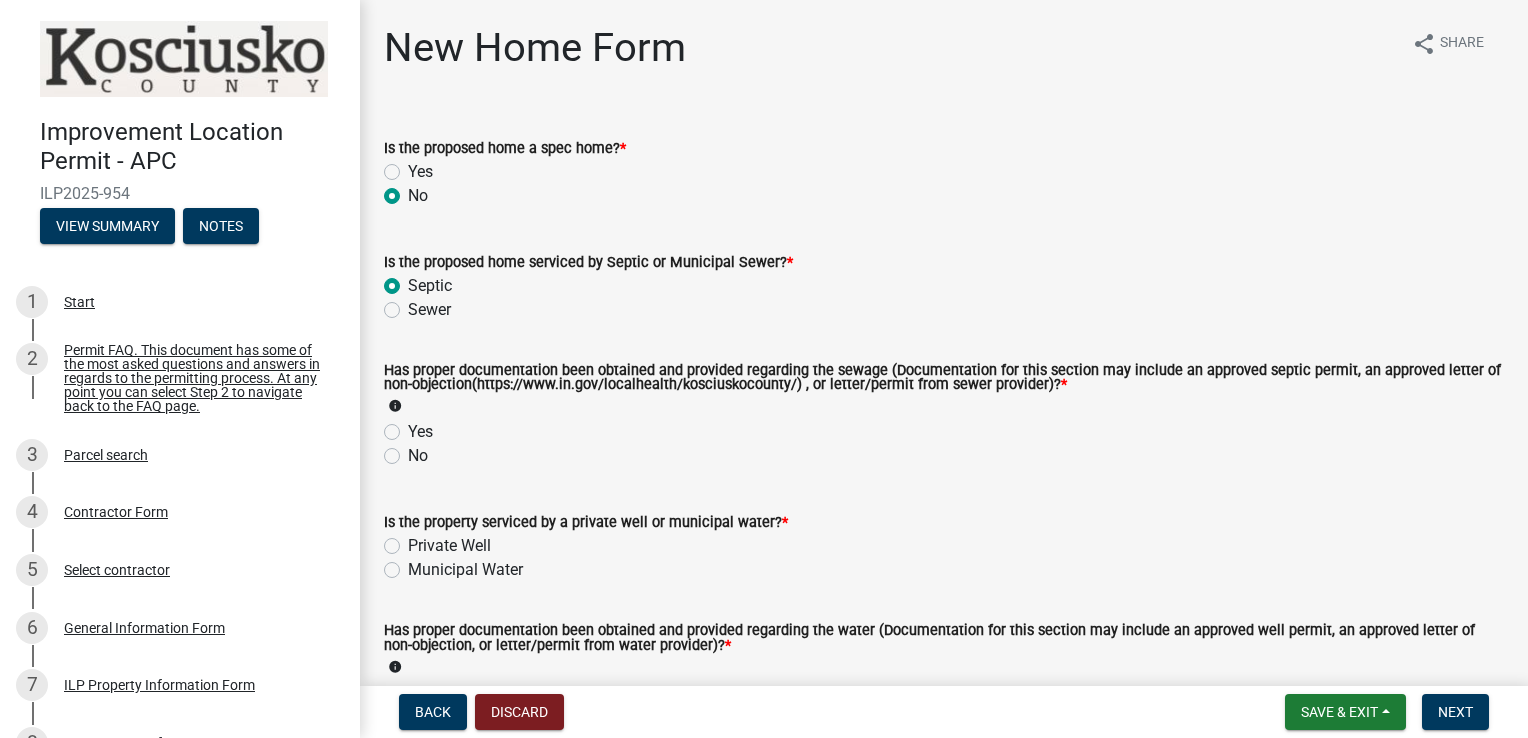 click on "Yes" 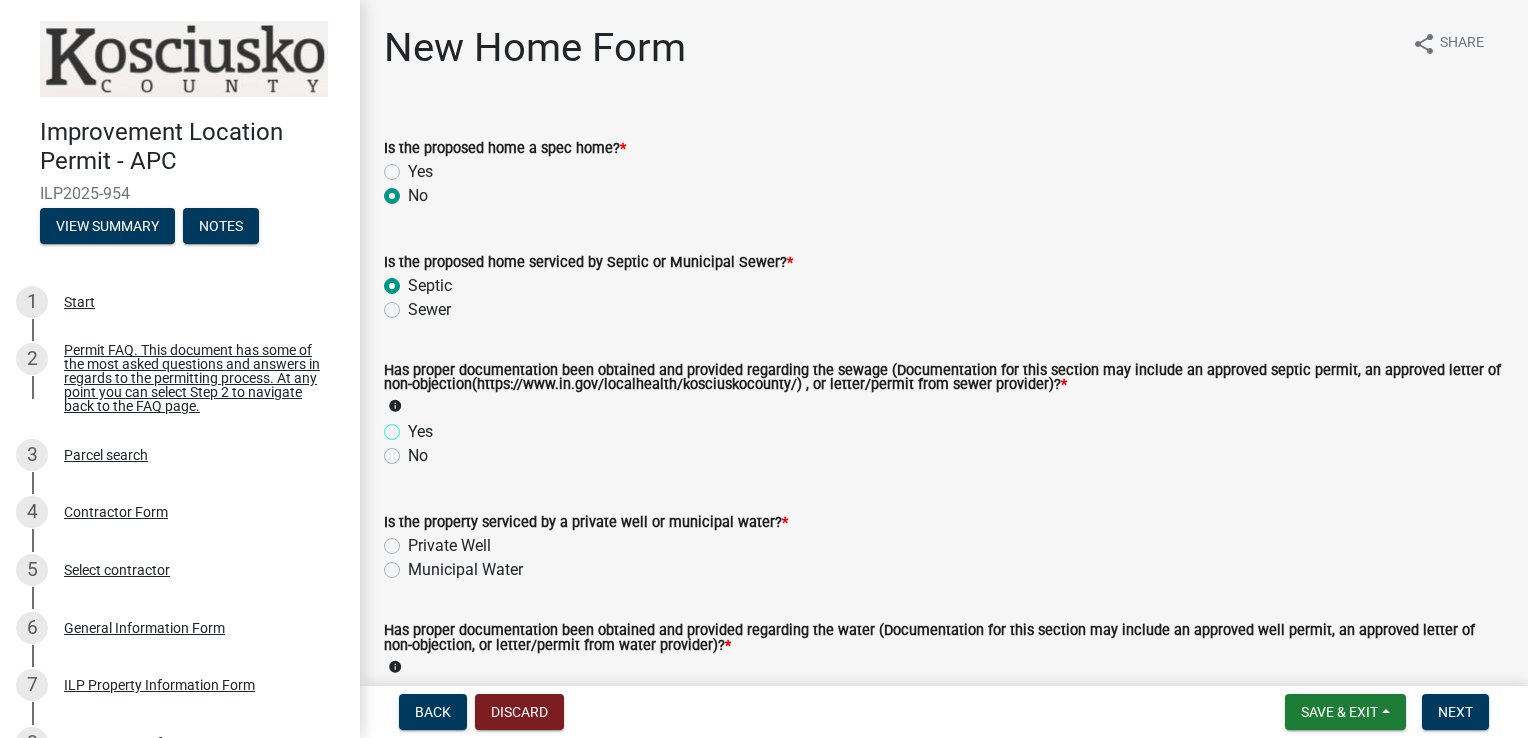 click on "Yes" at bounding box center [414, 426] 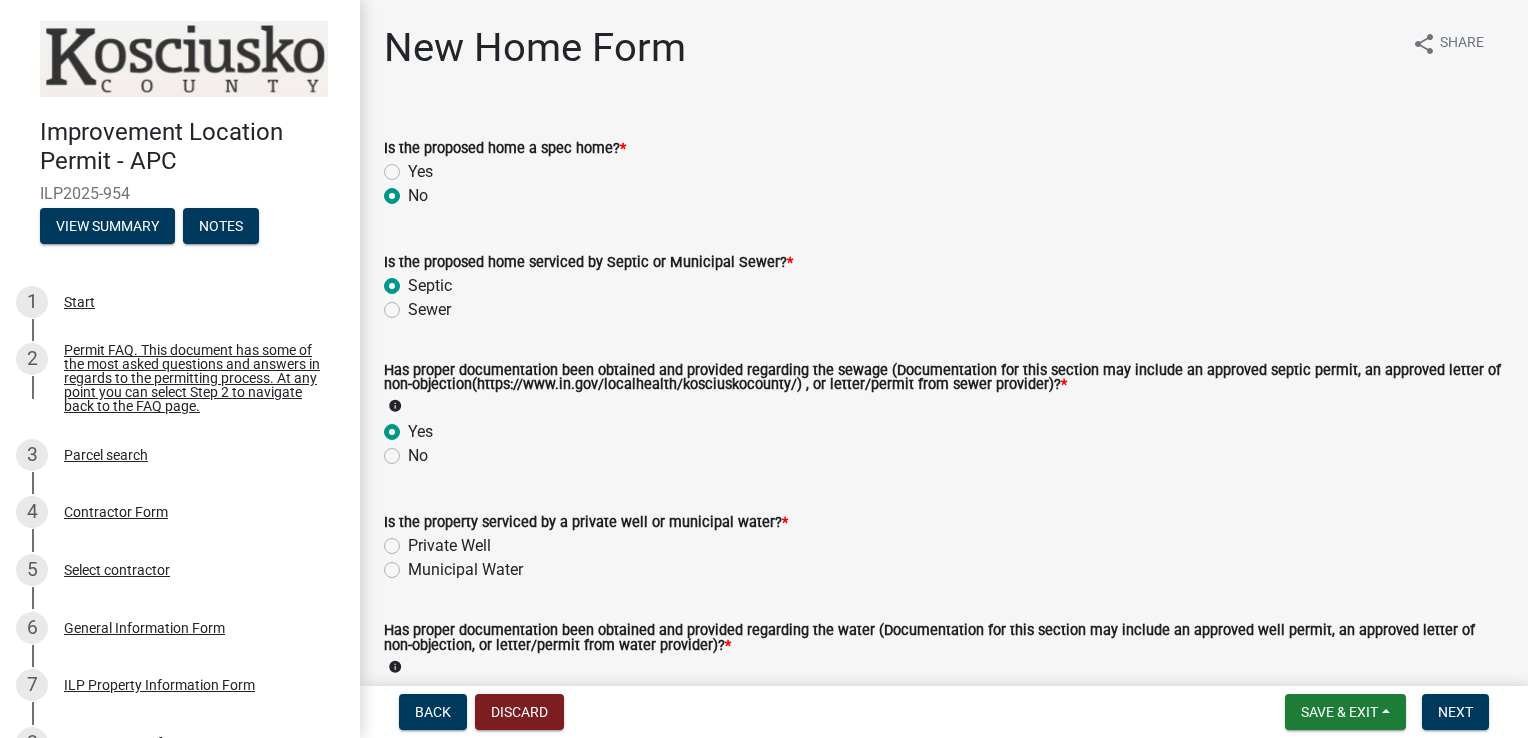 radio on "true" 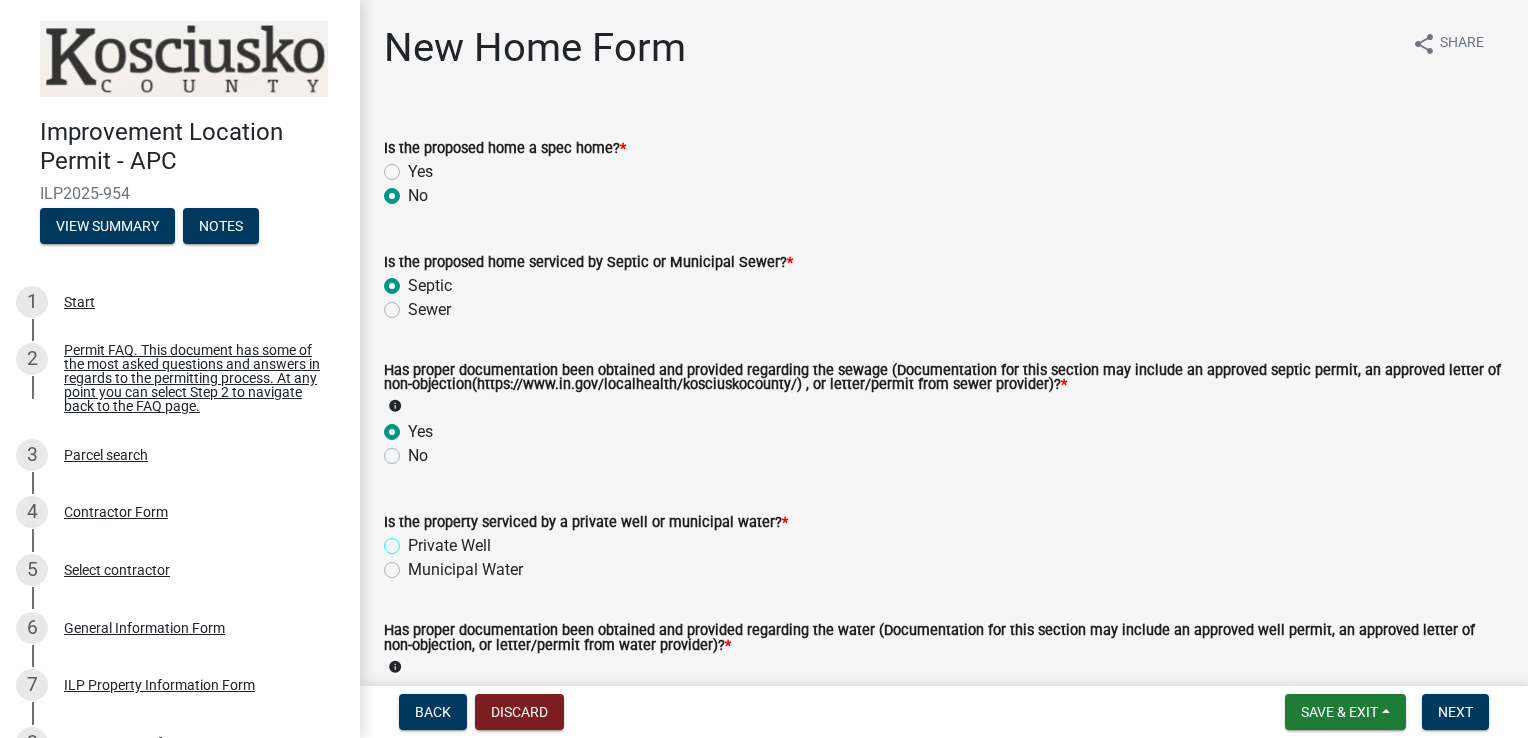 click on "Private Well" at bounding box center [414, 540] 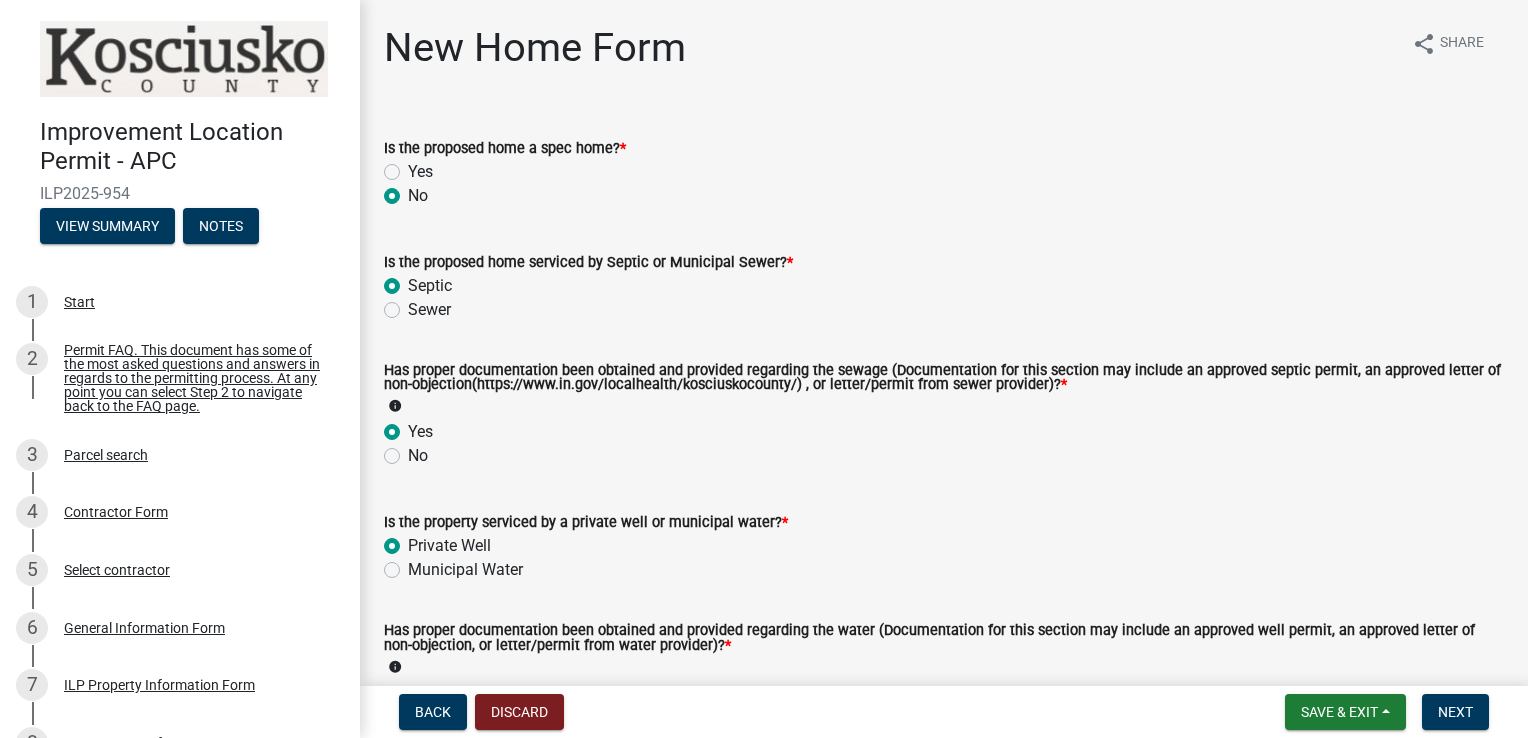 radio on "true" 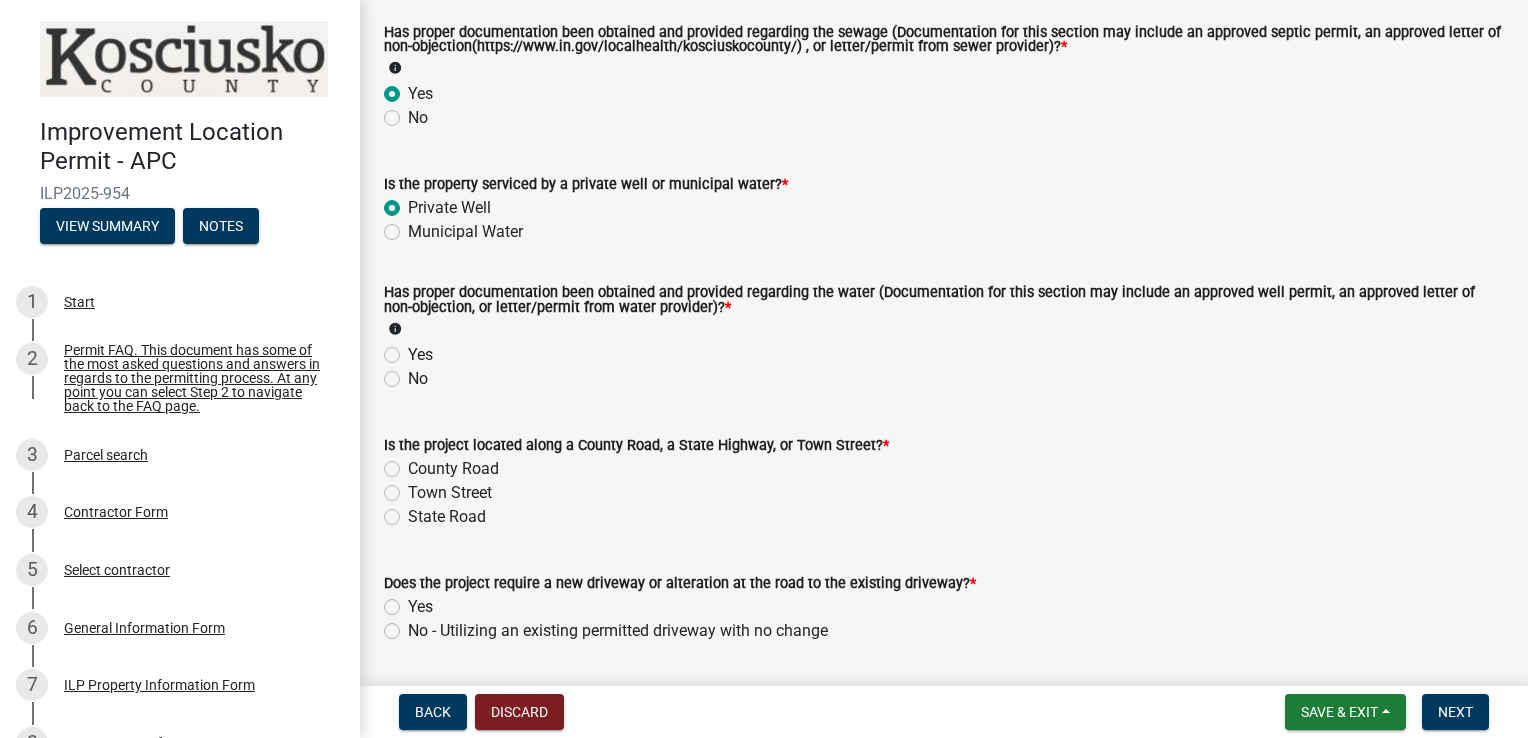 scroll, scrollTop: 344, scrollLeft: 0, axis: vertical 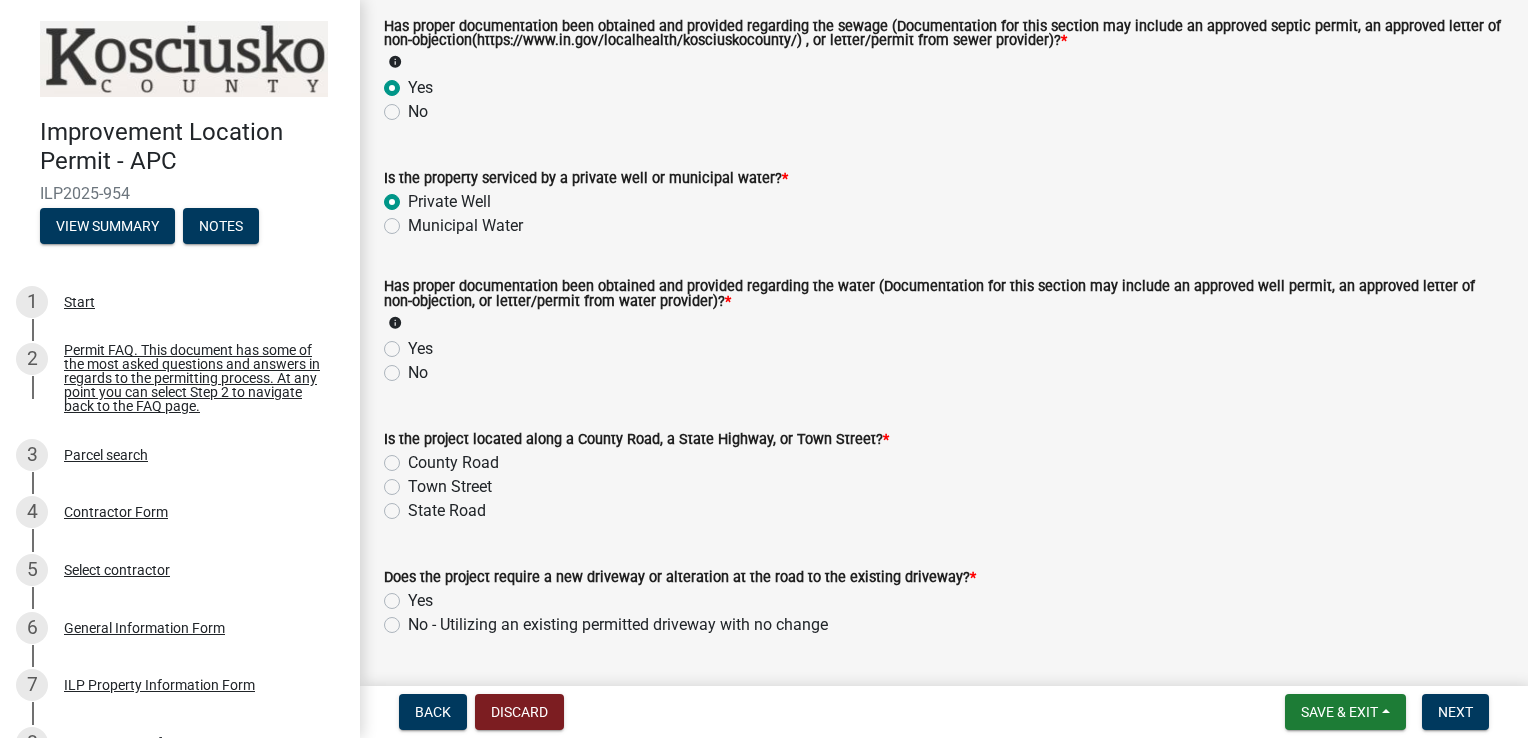 click on "Yes" 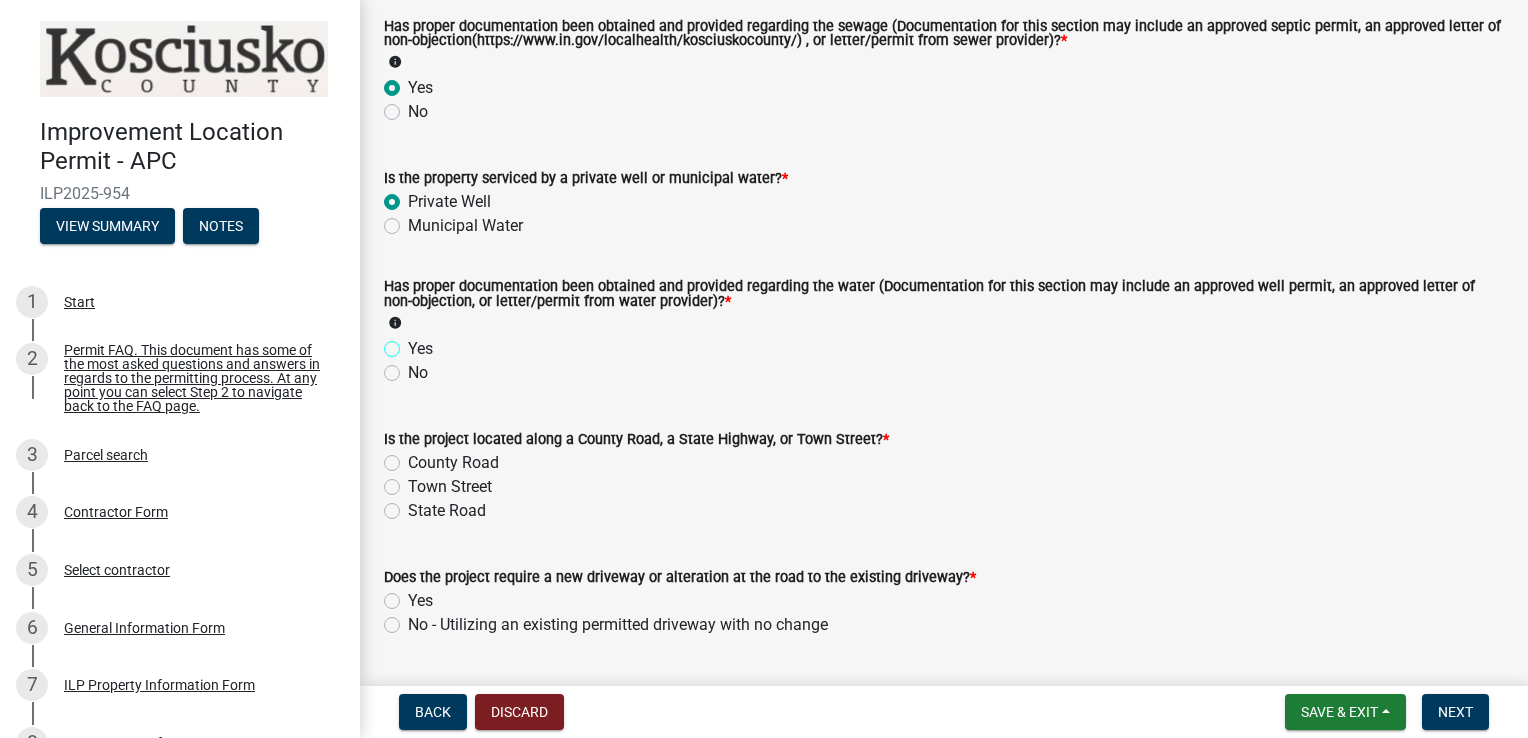 click on "Yes" at bounding box center (414, 343) 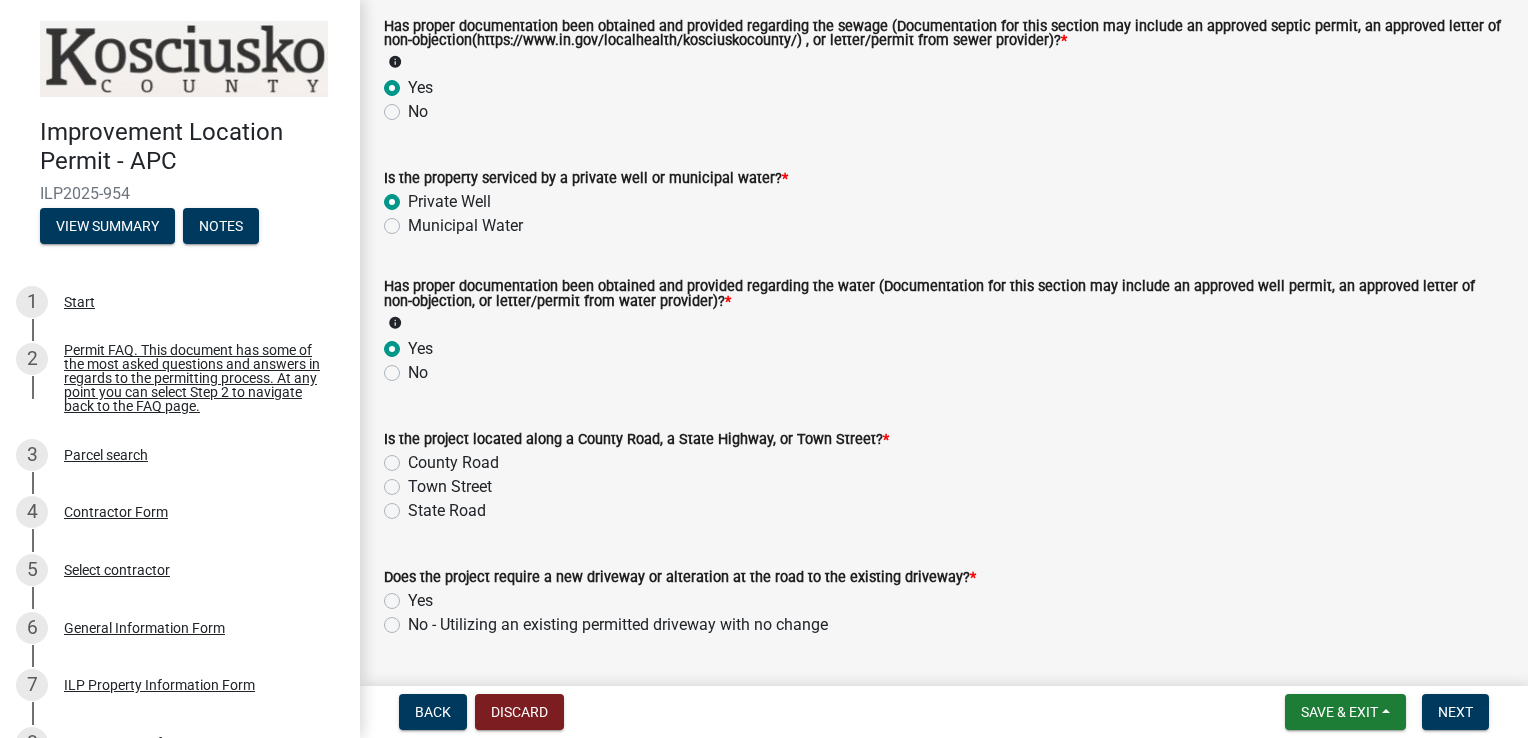 radio on "true" 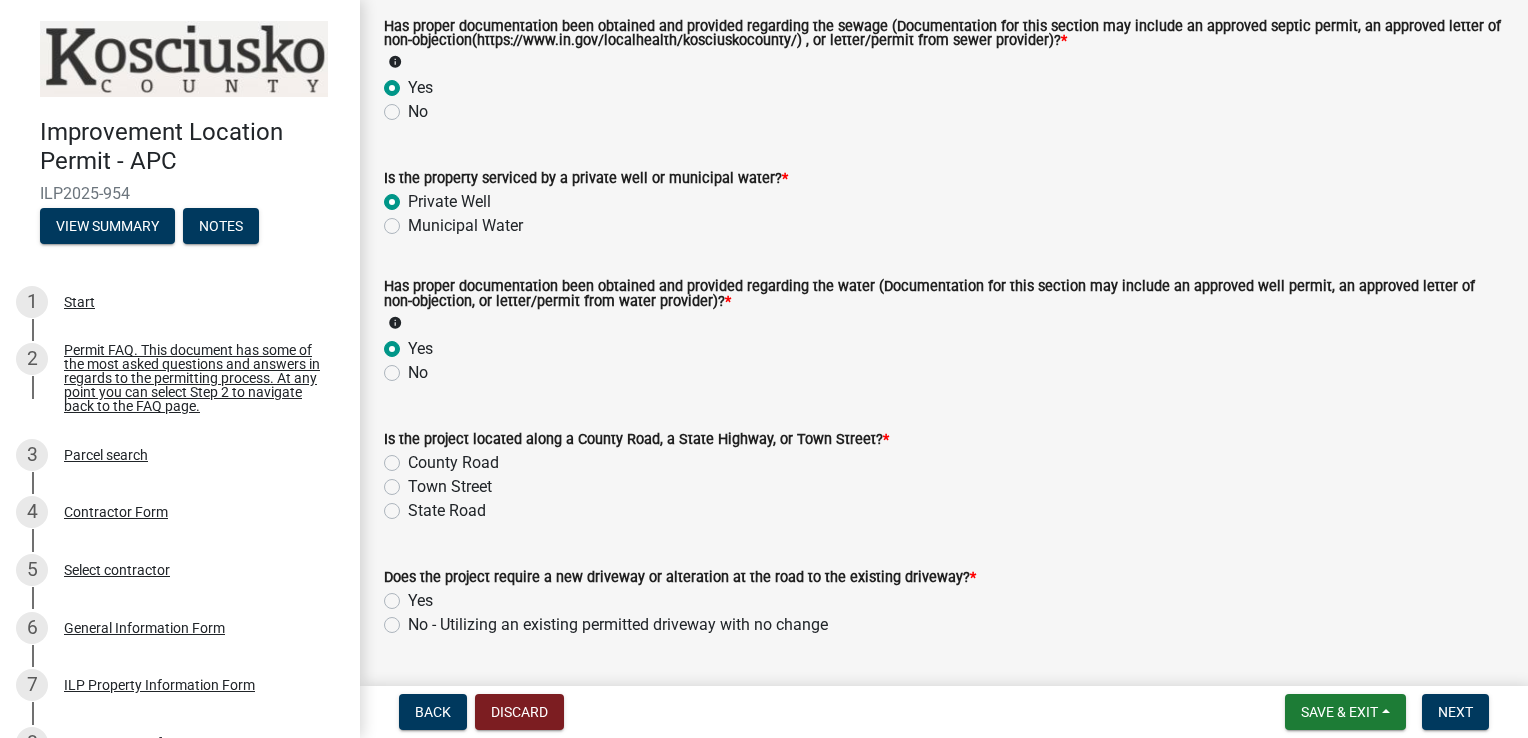 click on "County Road" 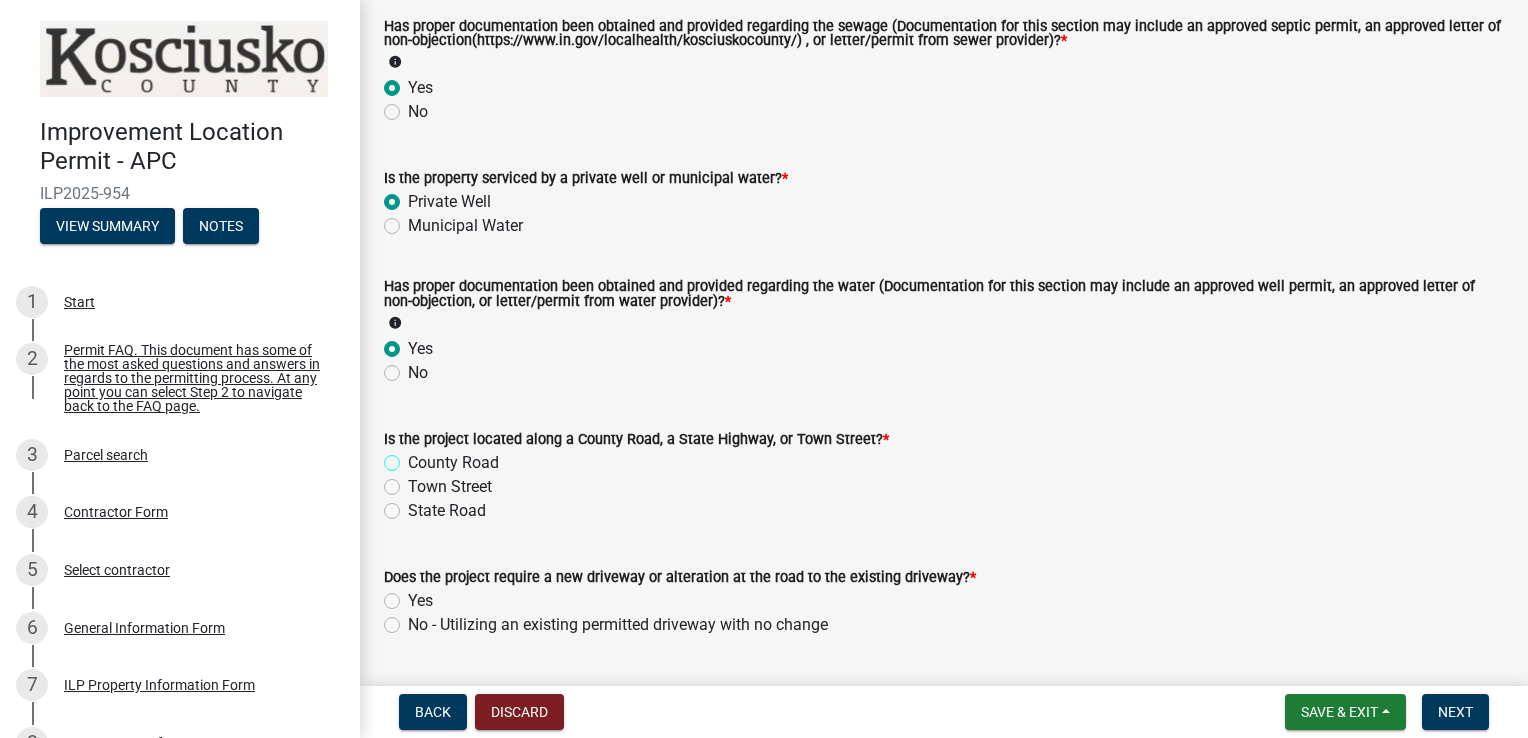 click on "County Road" at bounding box center [414, 457] 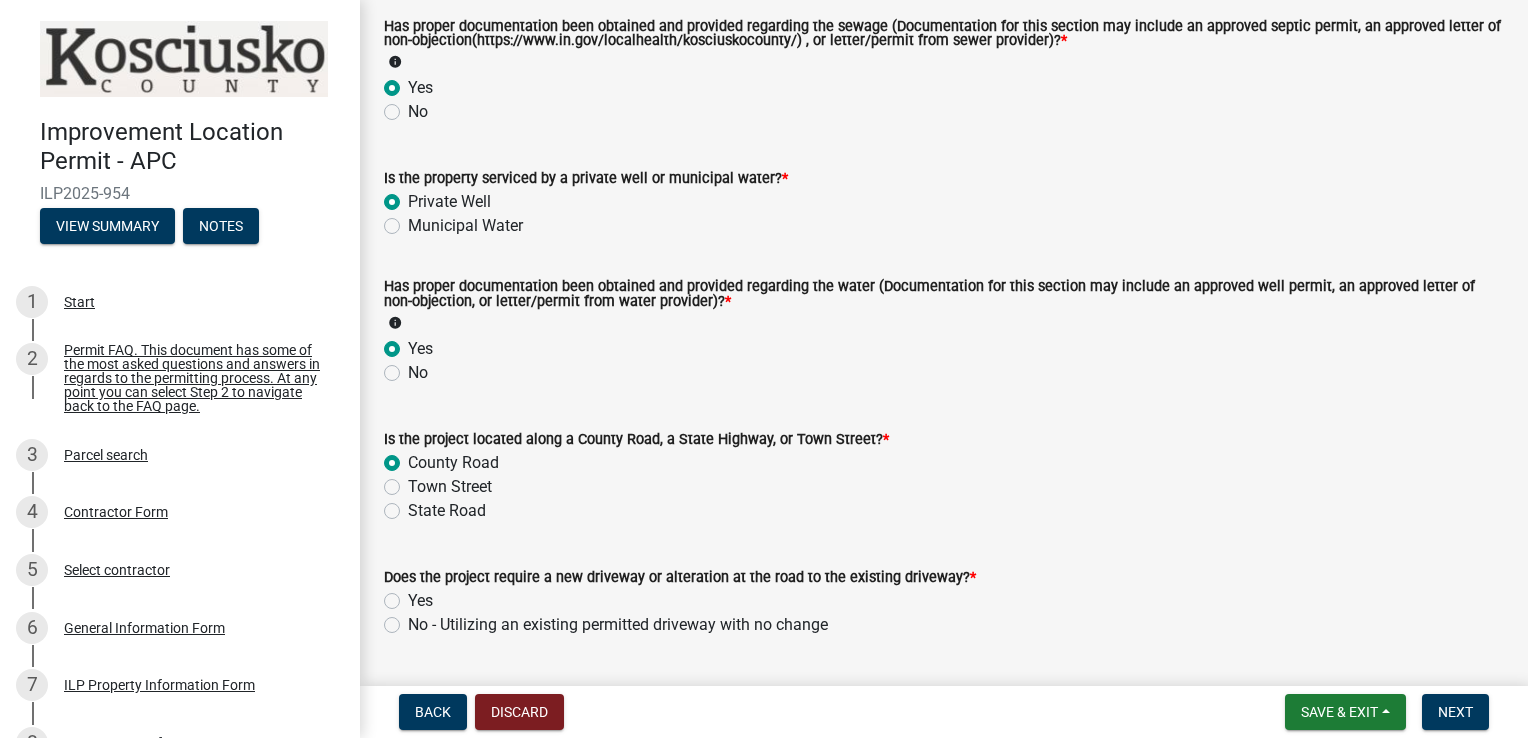 radio on "true" 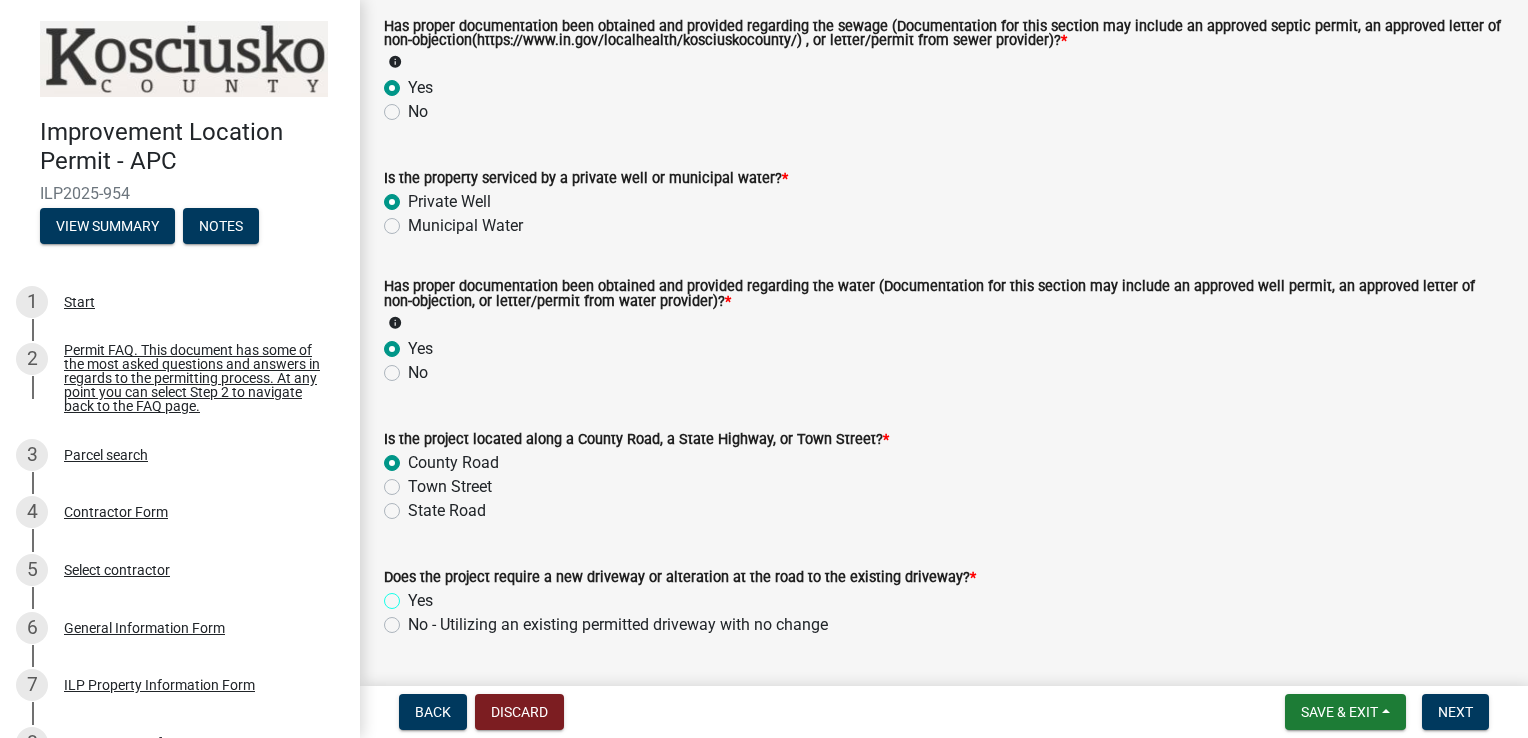 click on "Yes" at bounding box center (414, 595) 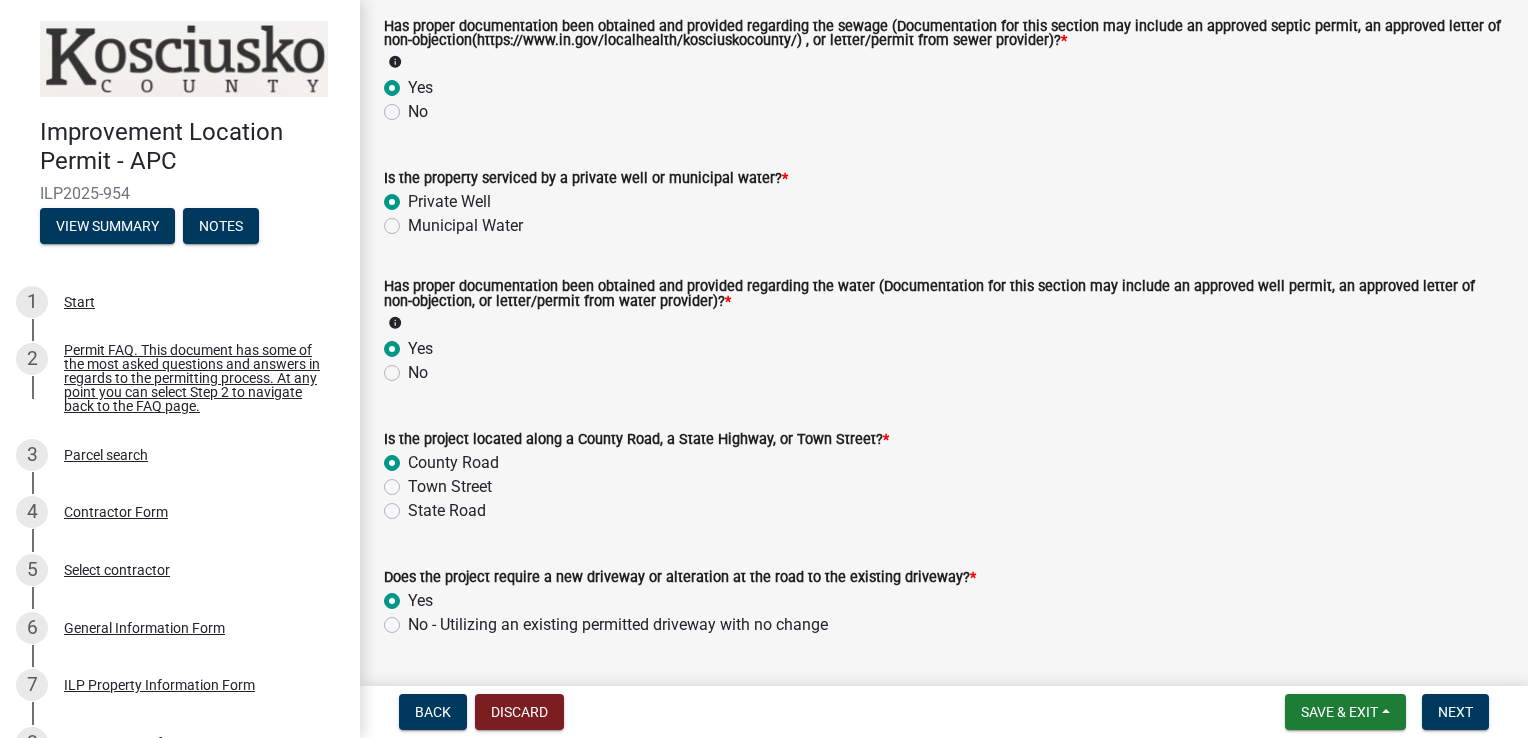 radio on "true" 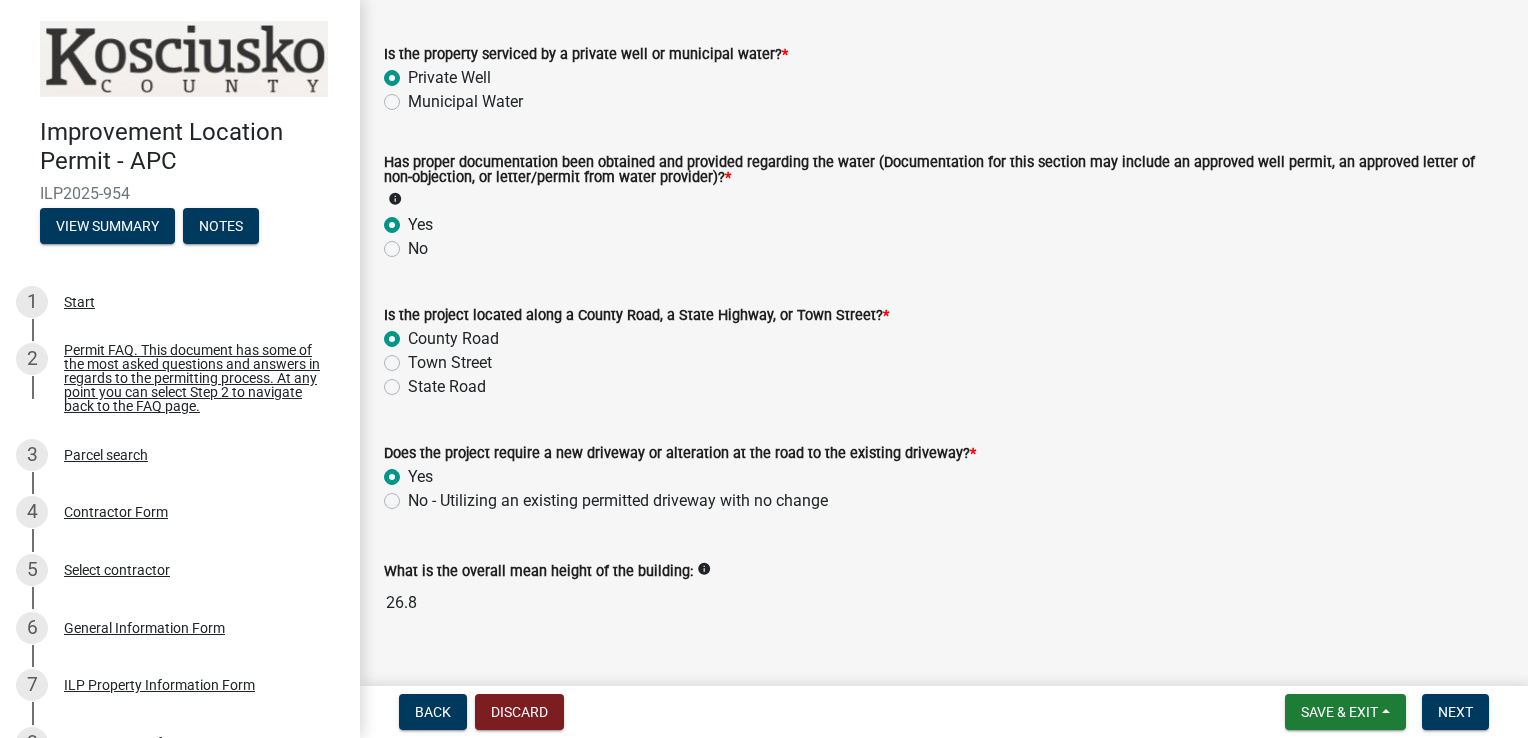 scroll, scrollTop: 507, scrollLeft: 0, axis: vertical 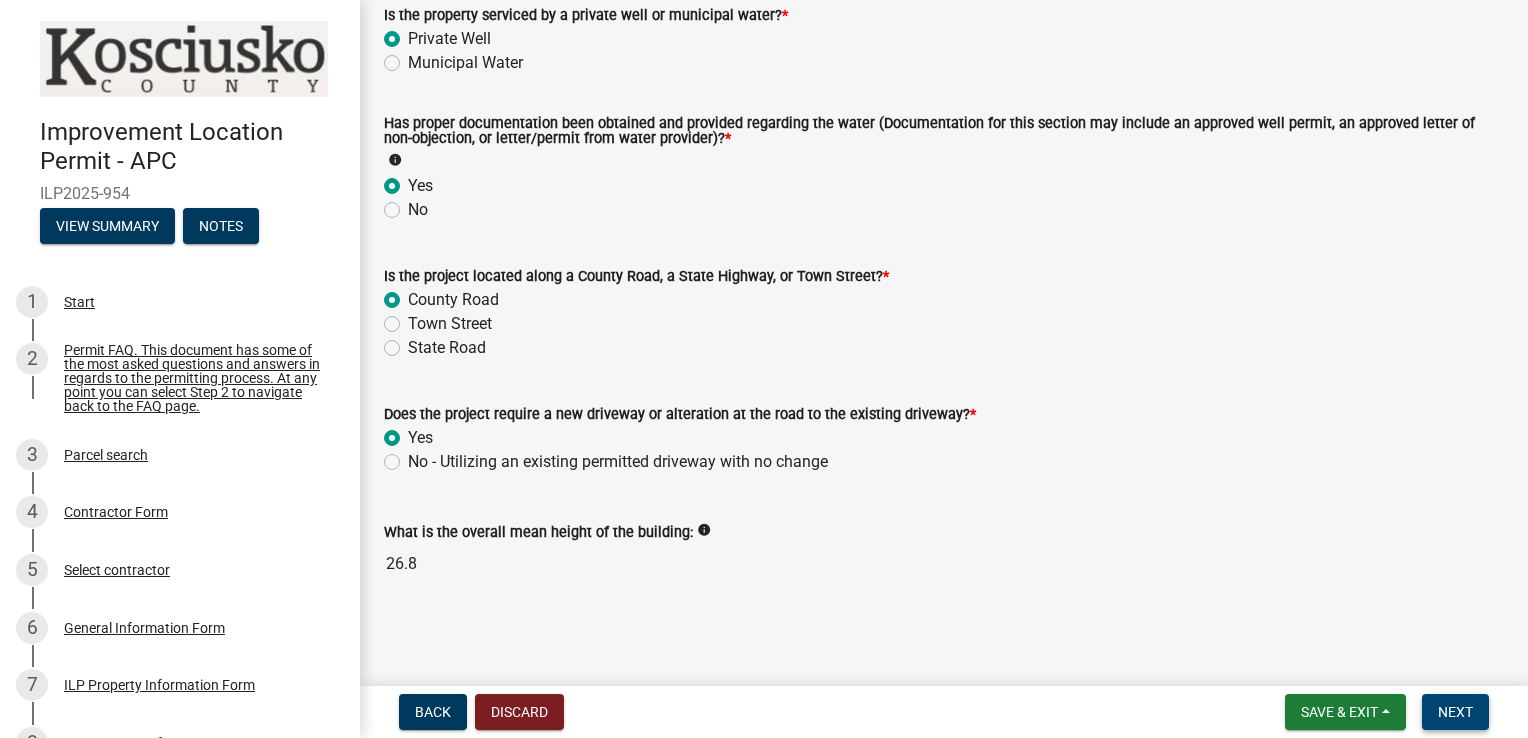 click on "Next" at bounding box center [1455, 712] 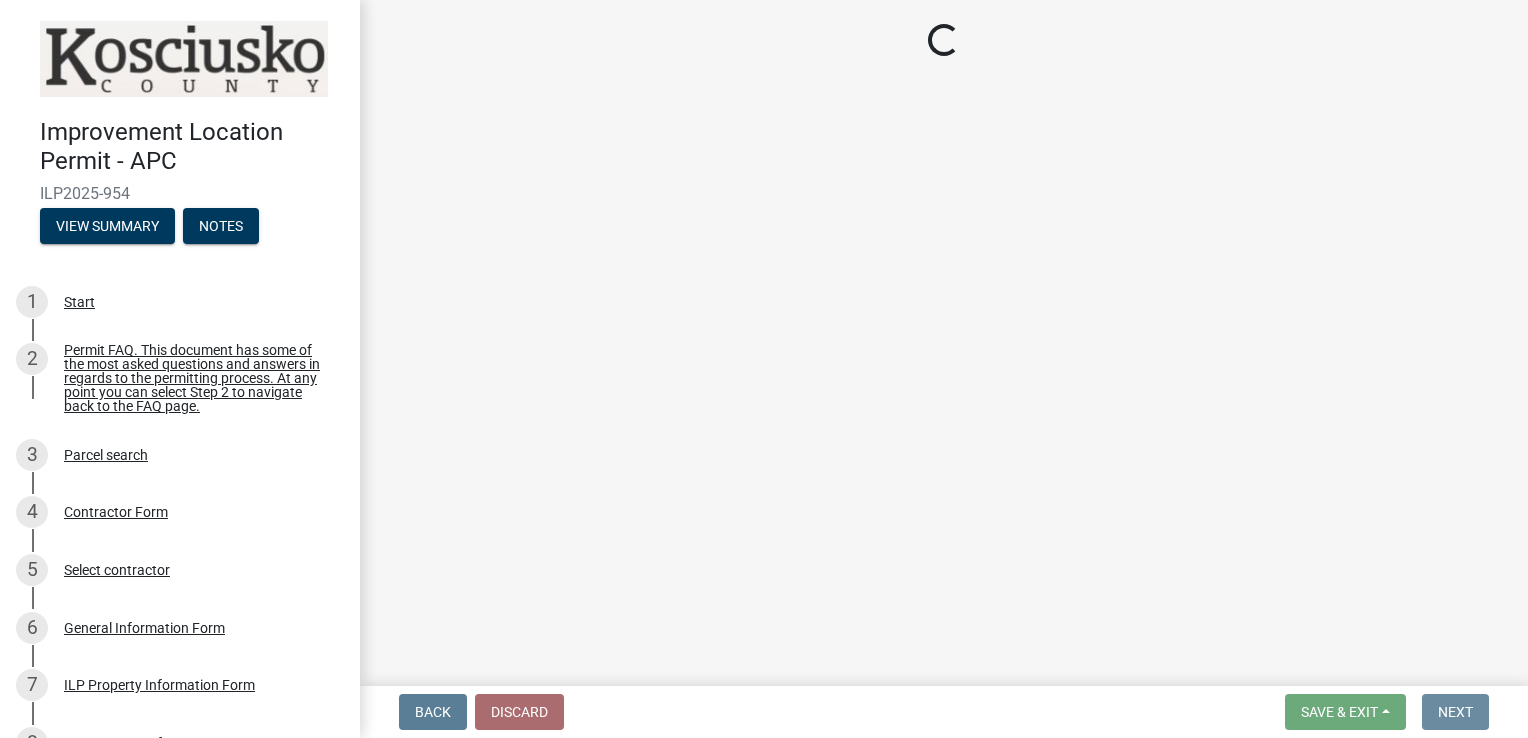 scroll, scrollTop: 0, scrollLeft: 0, axis: both 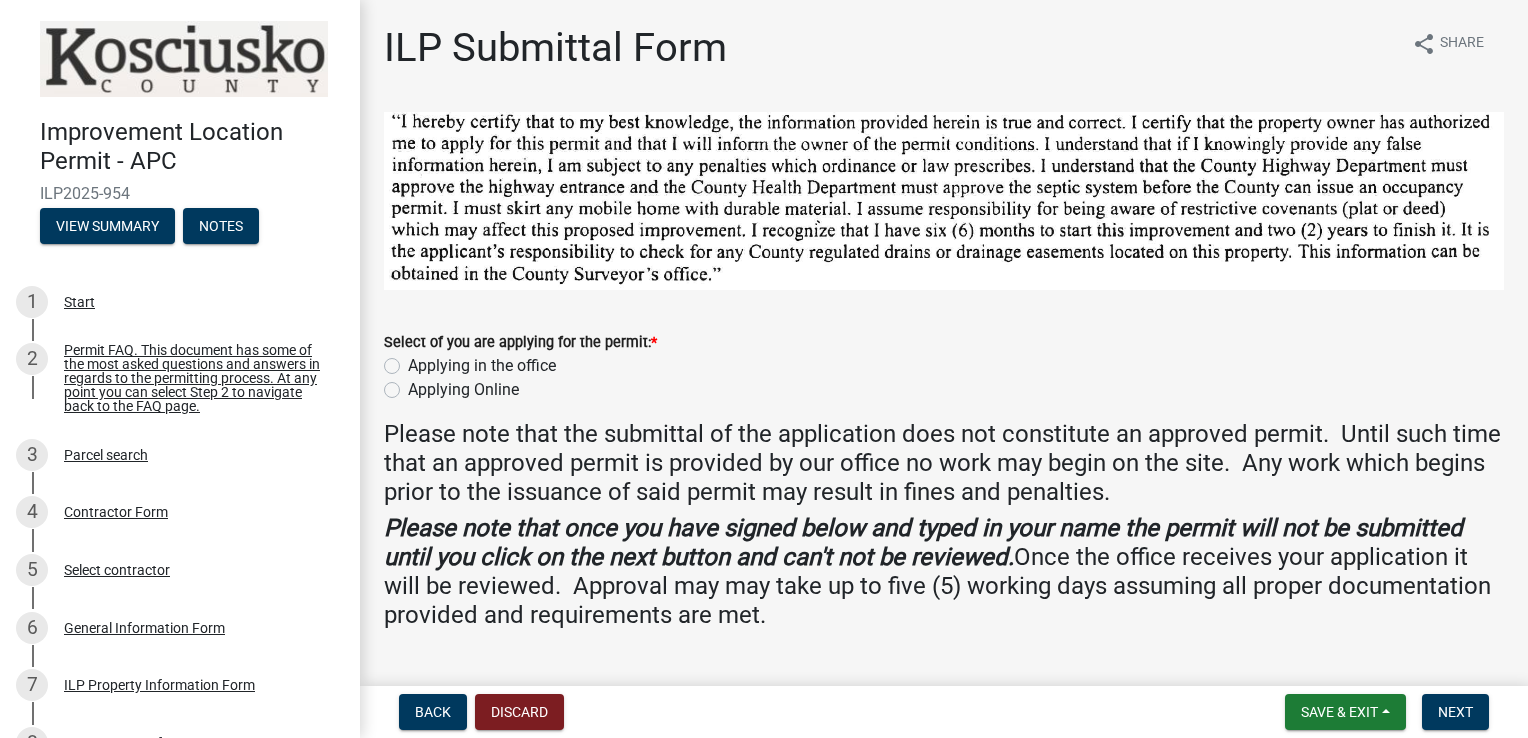 click on "Applying Online" 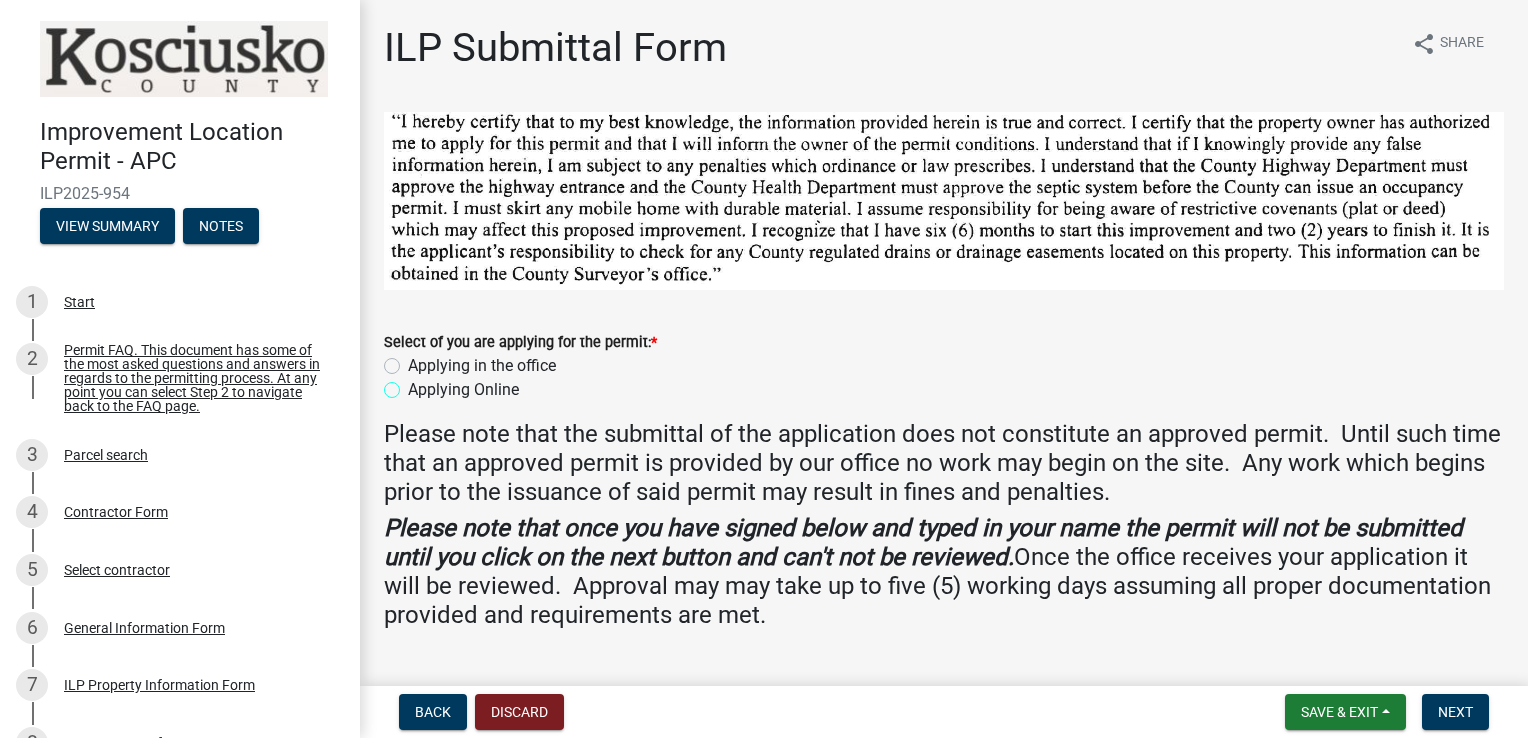 click on "Applying Online" at bounding box center [414, 384] 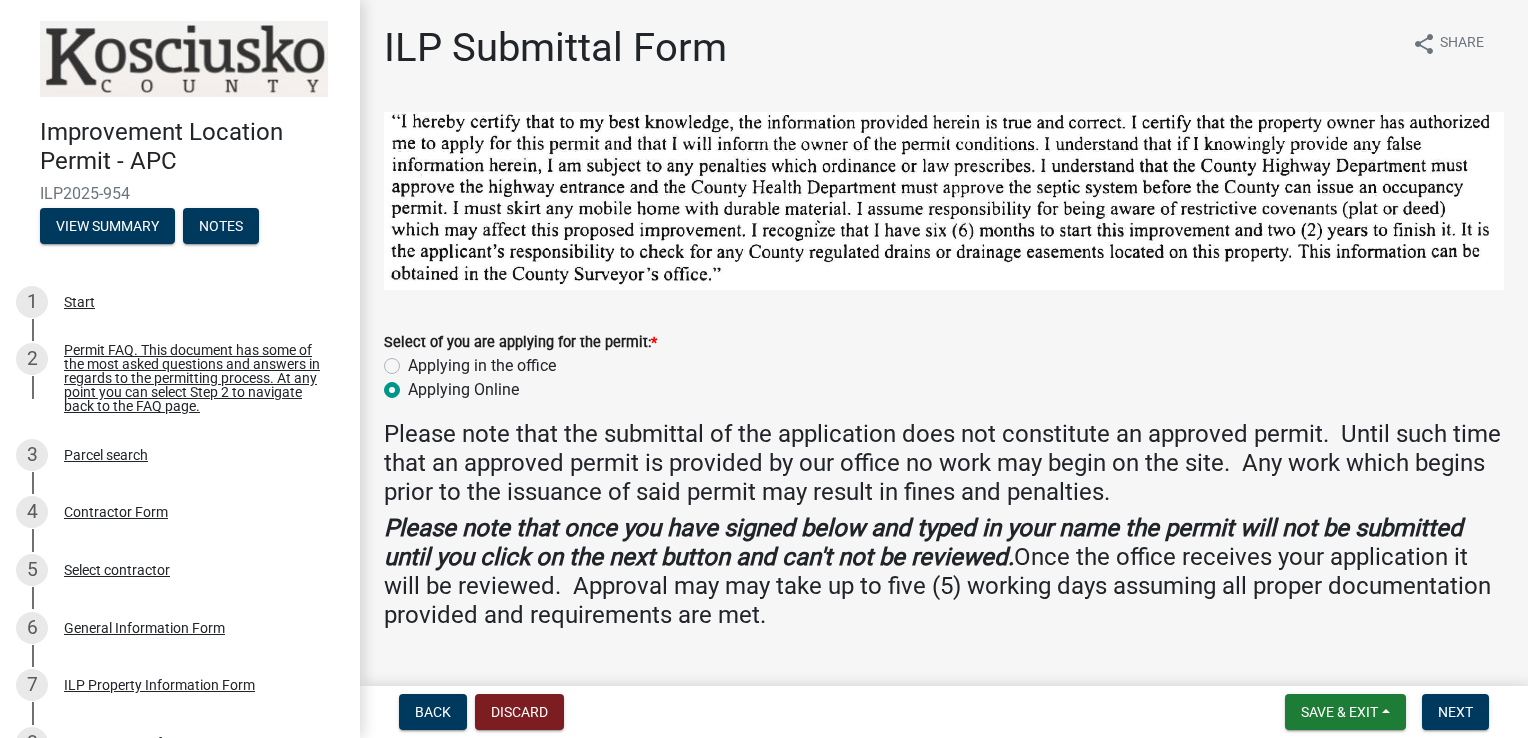 radio on "true" 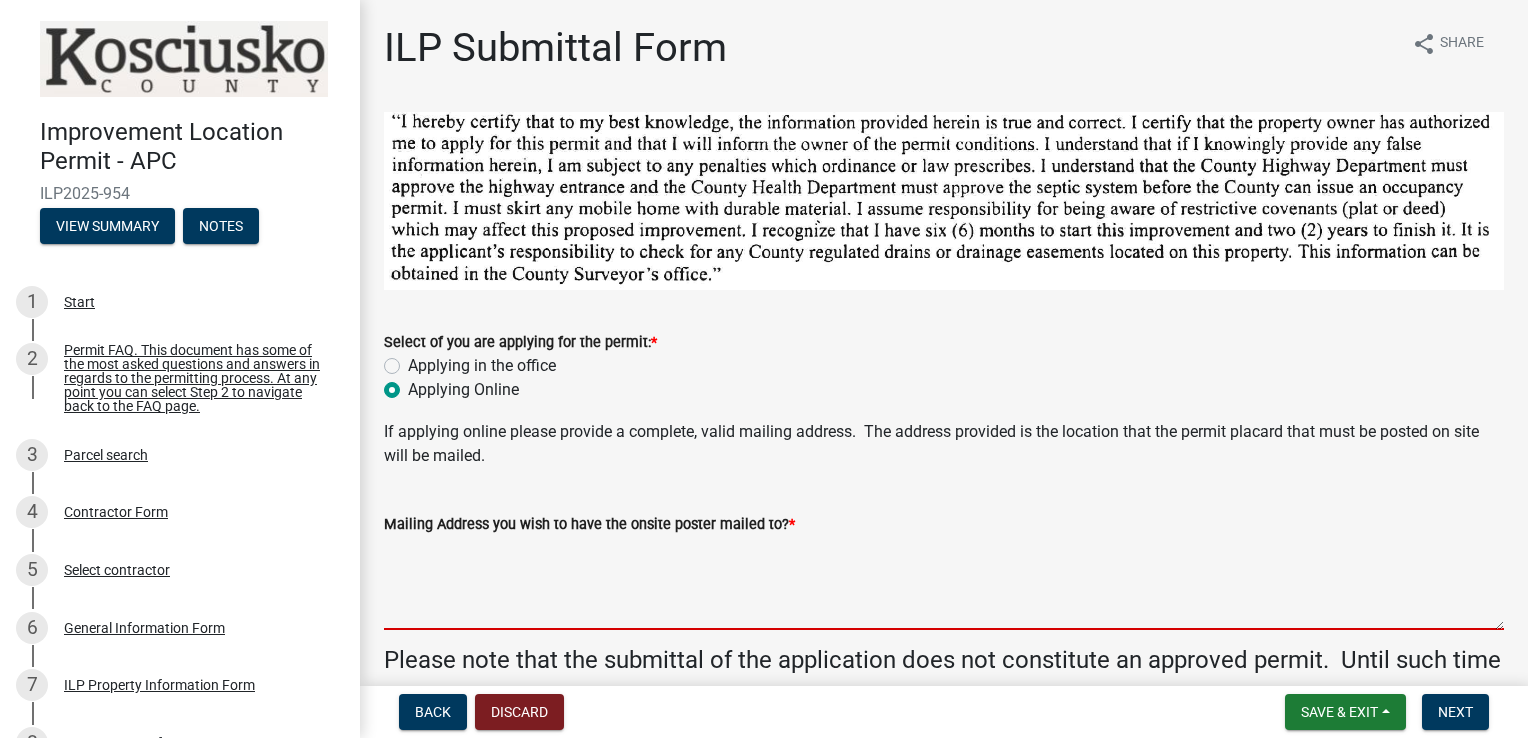 click on "Mailing Address you wish to have the onsite poster mailed to?  *" at bounding box center [944, 583] 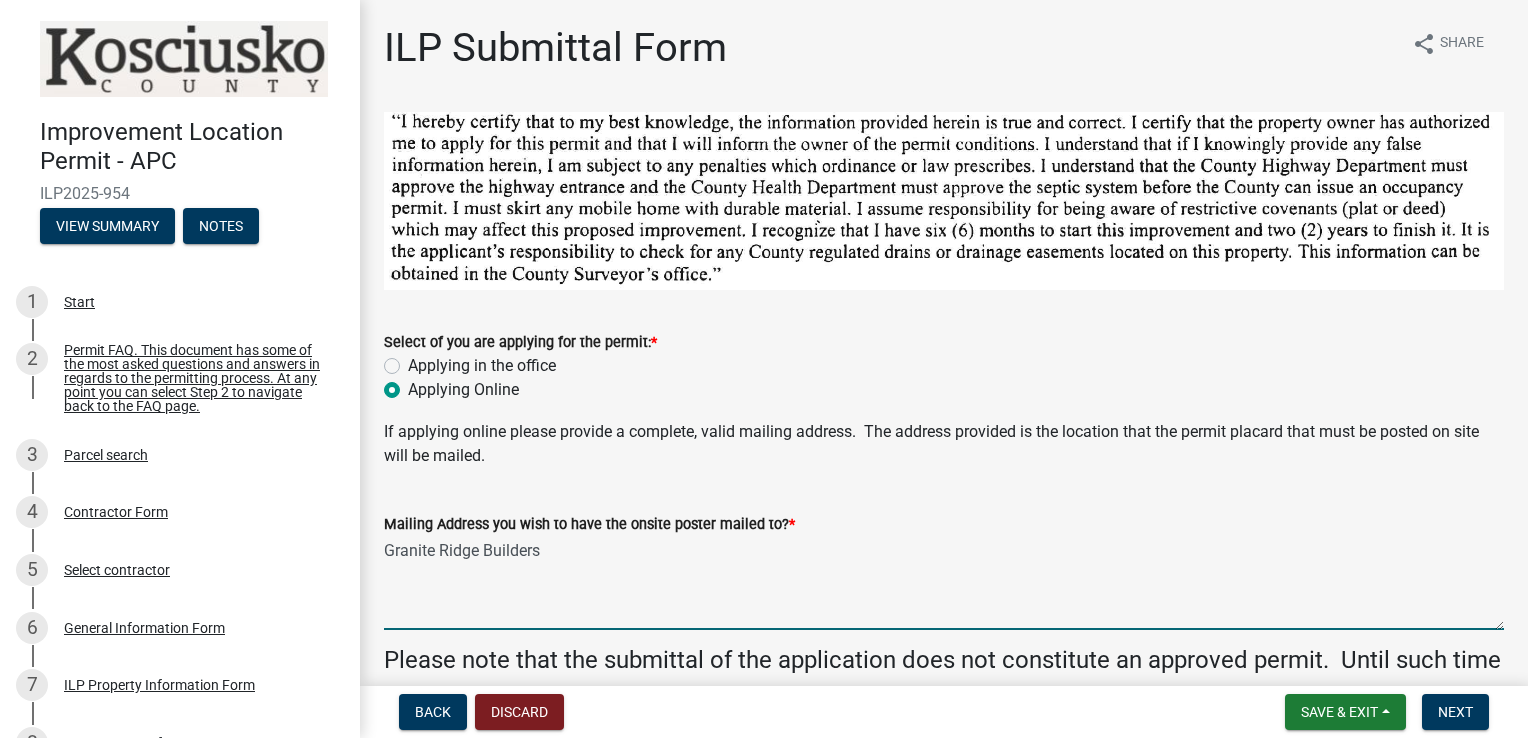 click on "Granite Ridge Builders" at bounding box center (944, 583) 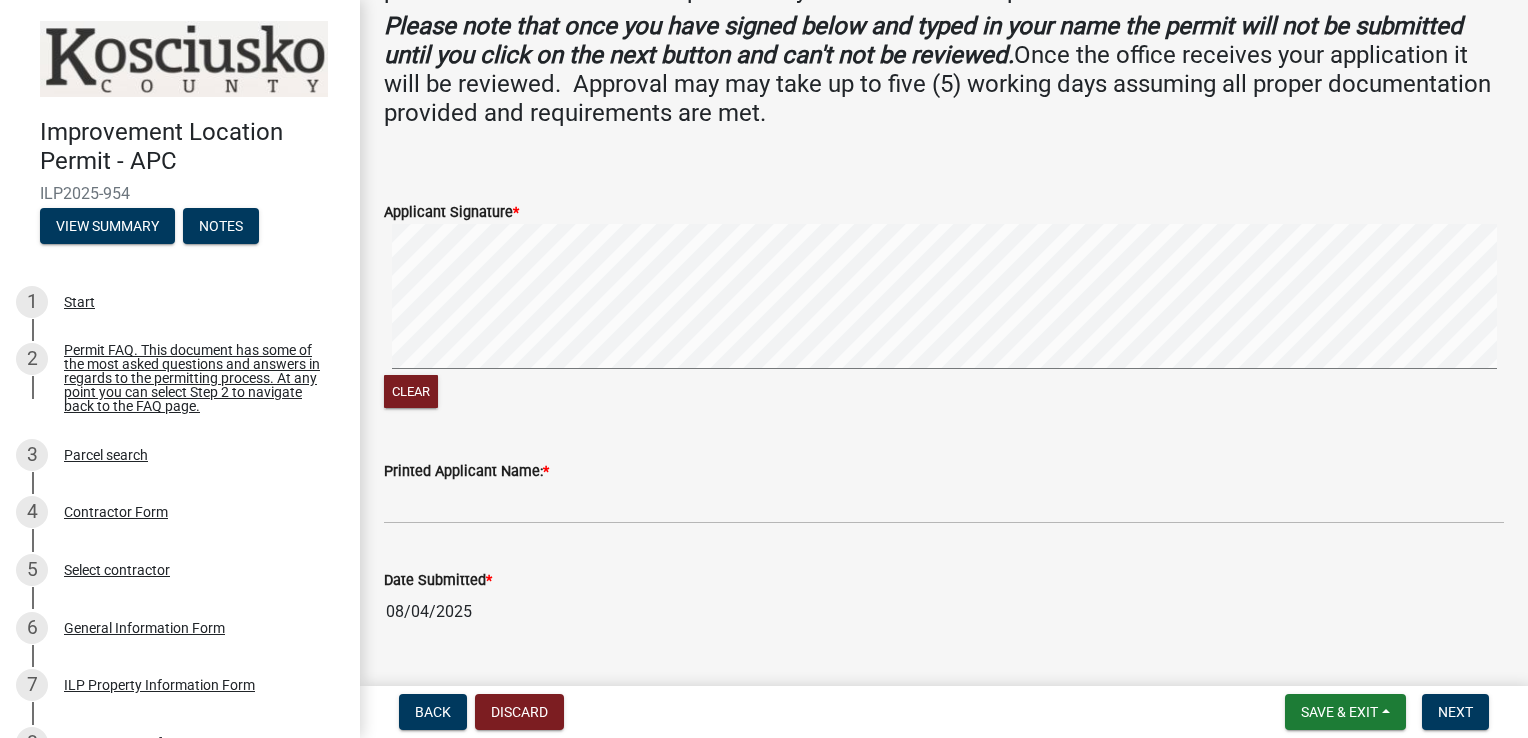scroll, scrollTop: 750, scrollLeft: 0, axis: vertical 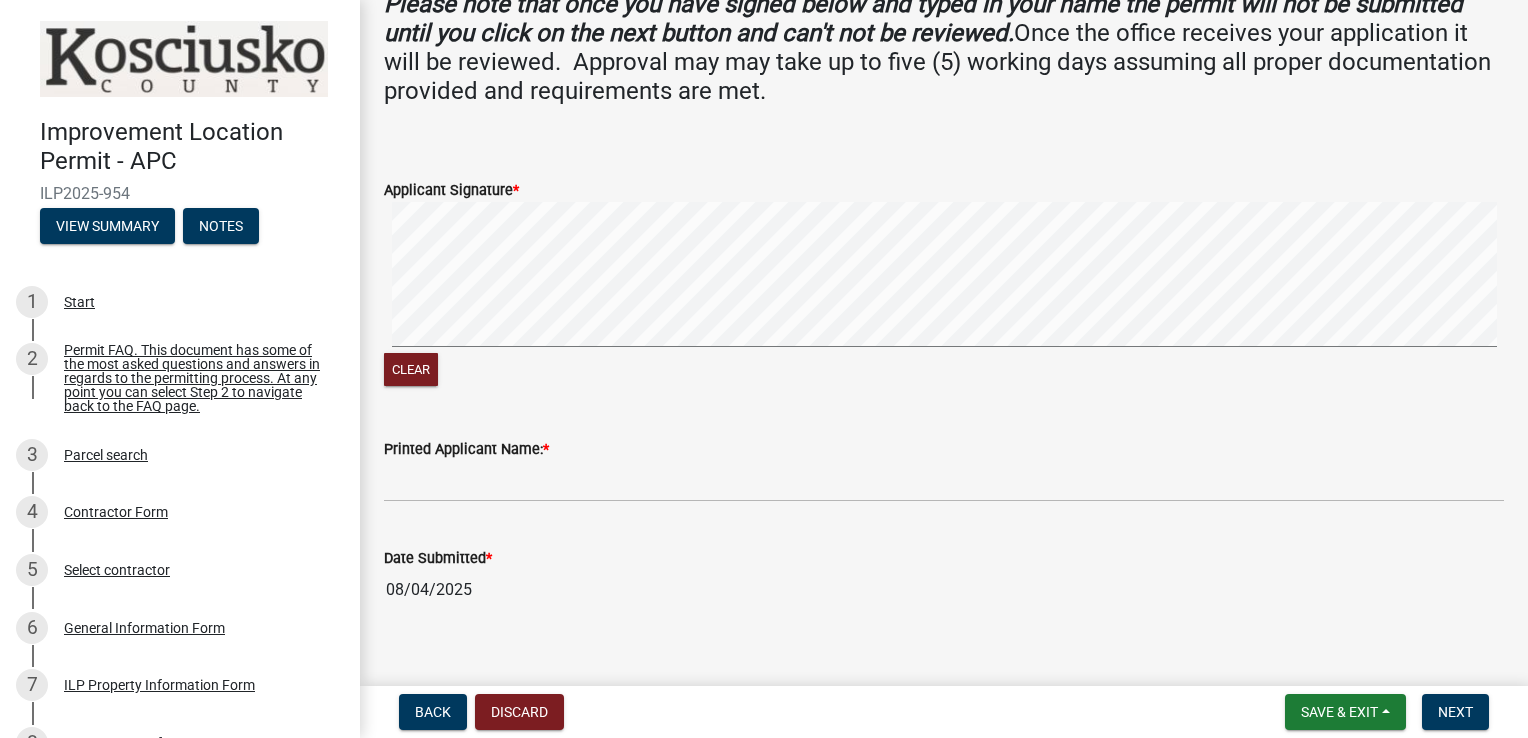 type on "[COMPANY]
C/O [FIRST] [LAST]
[NUMBER] [STREET] Run
[CITY] [STATE] [ZIP]" 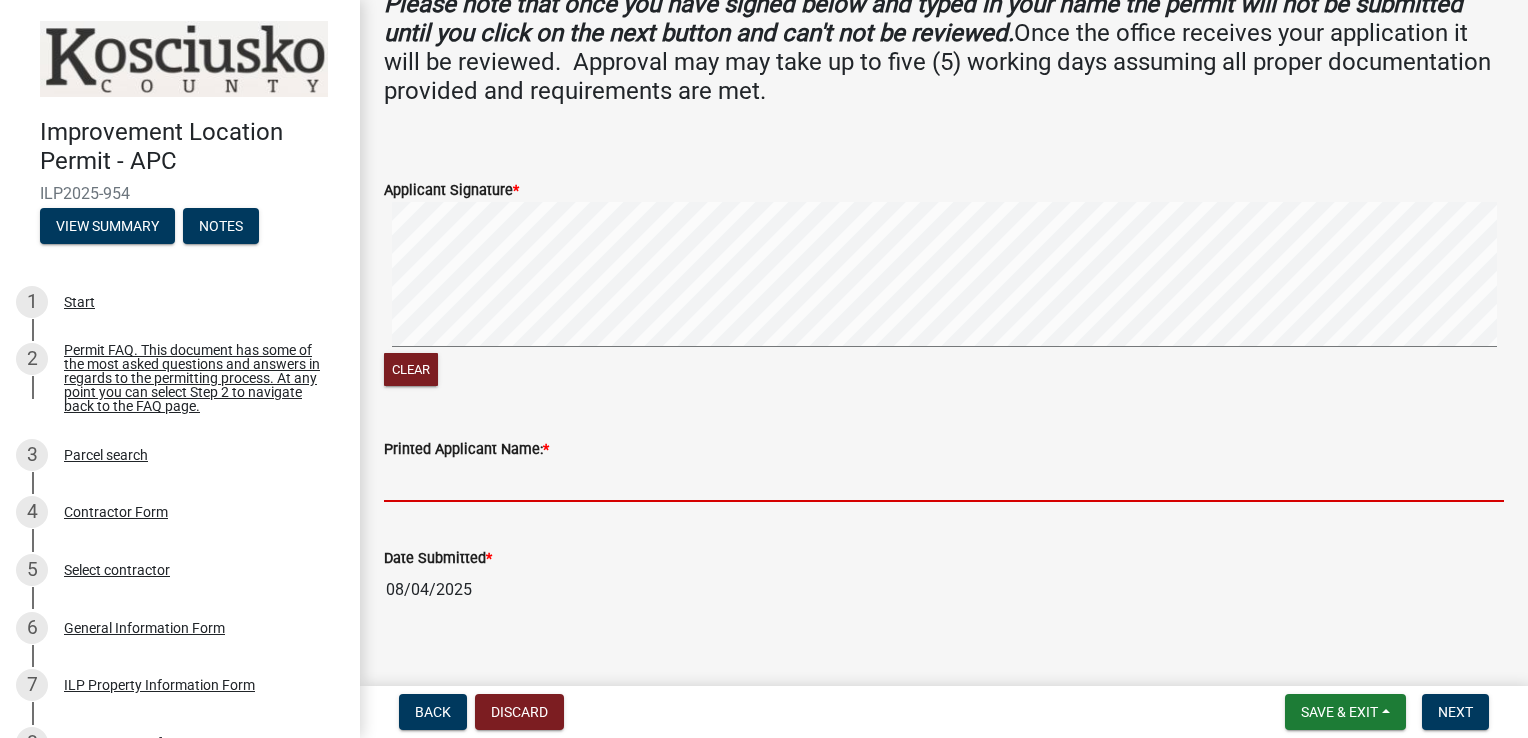 click on "Printed Applicant Name:  *" at bounding box center [944, 481] 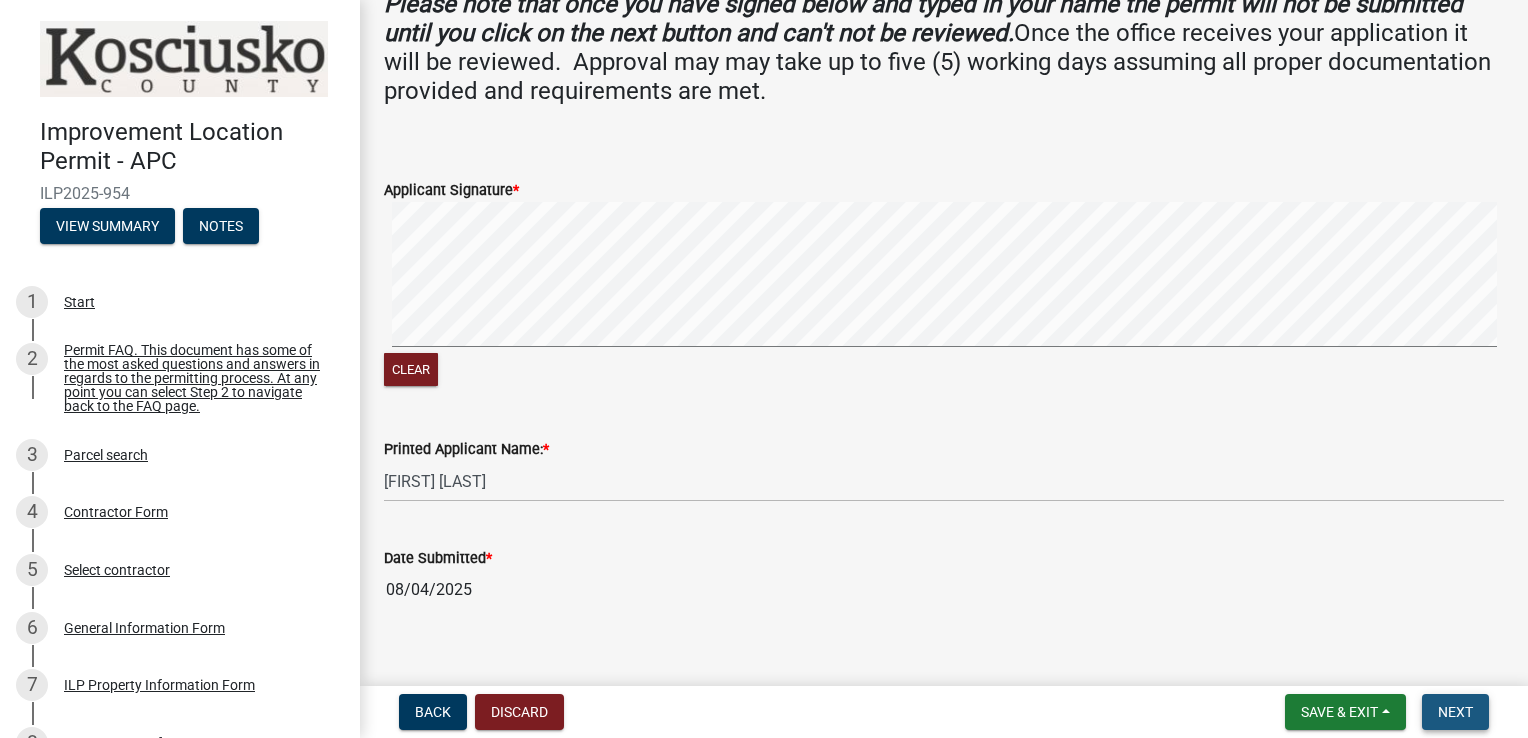 click on "Next" at bounding box center (1455, 712) 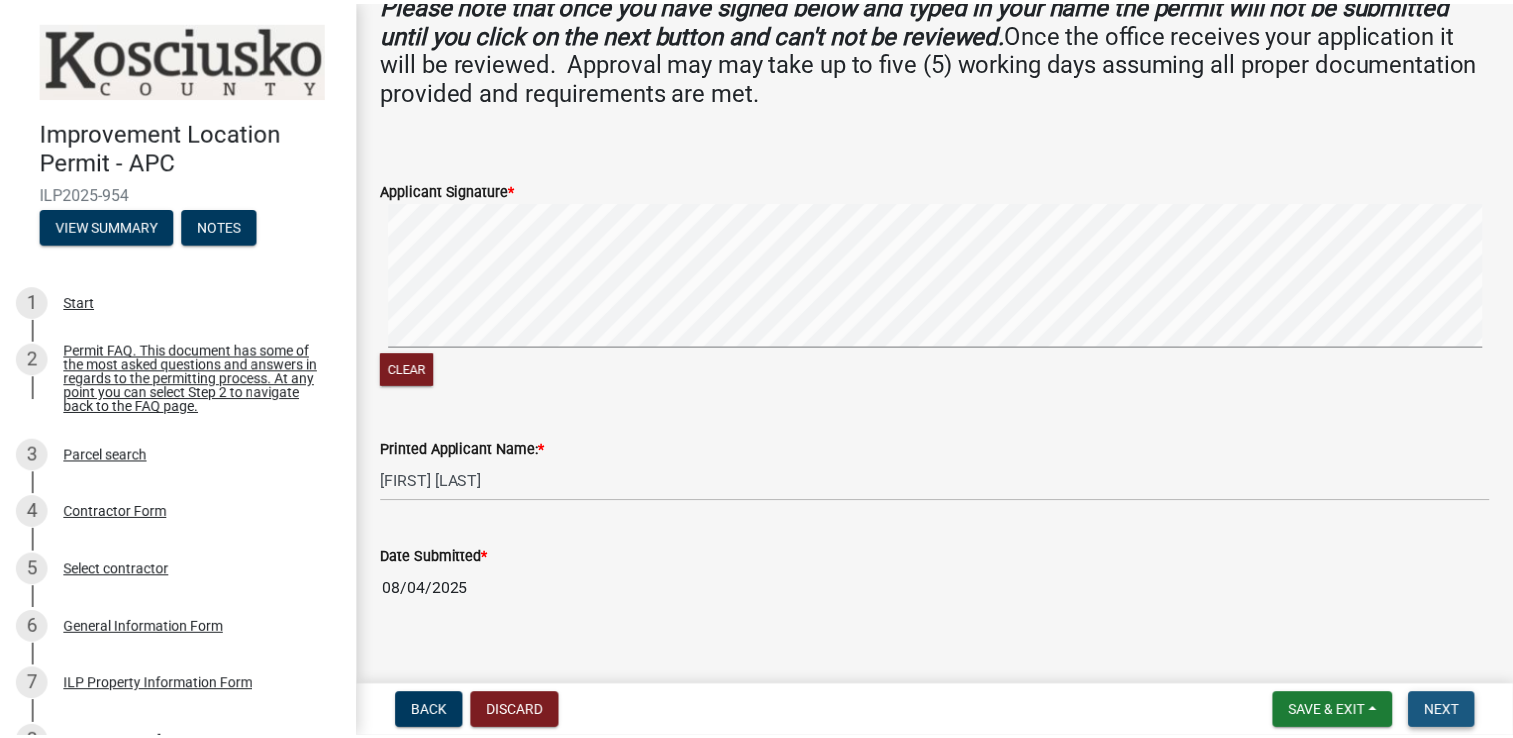 scroll, scrollTop: 0, scrollLeft: 0, axis: both 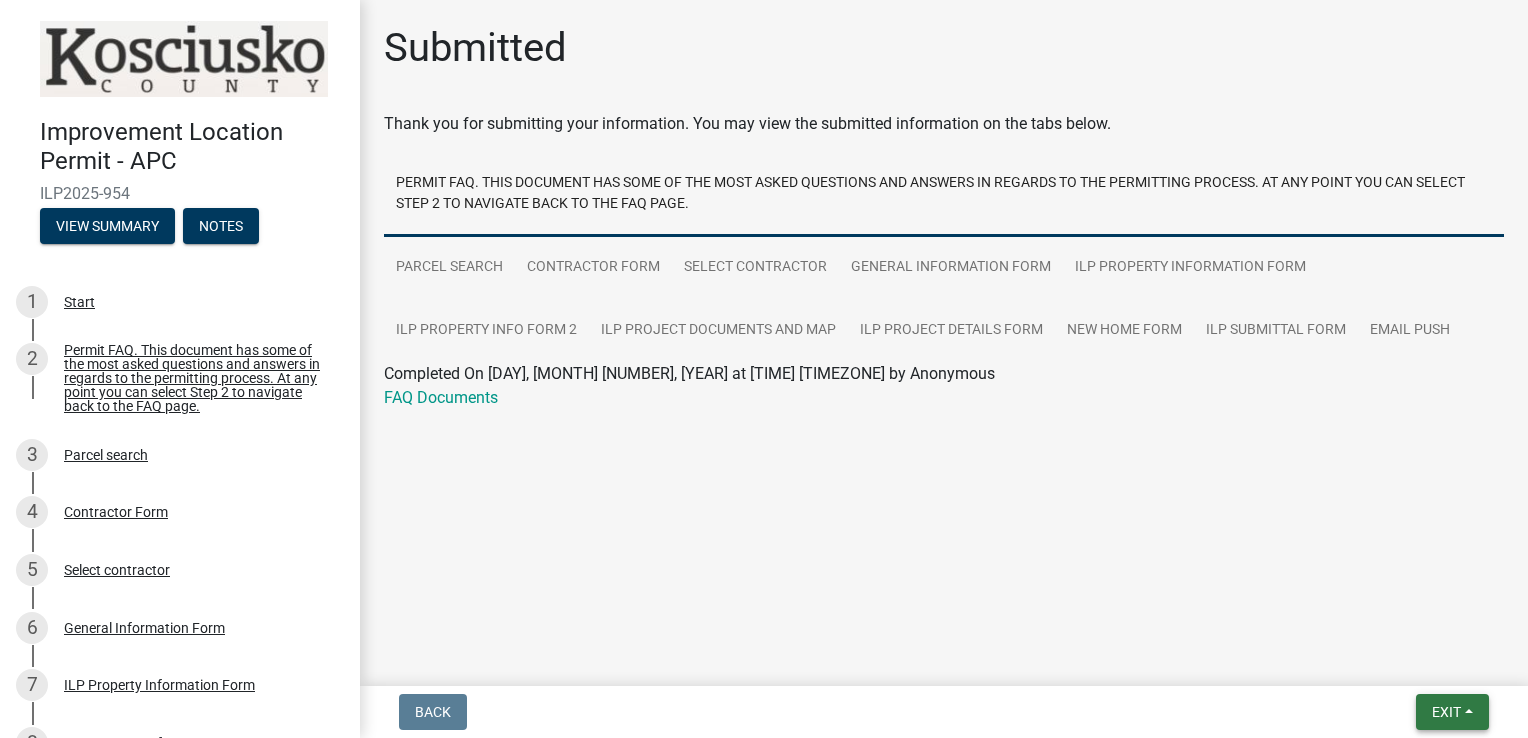 click on "Exit" at bounding box center [1446, 712] 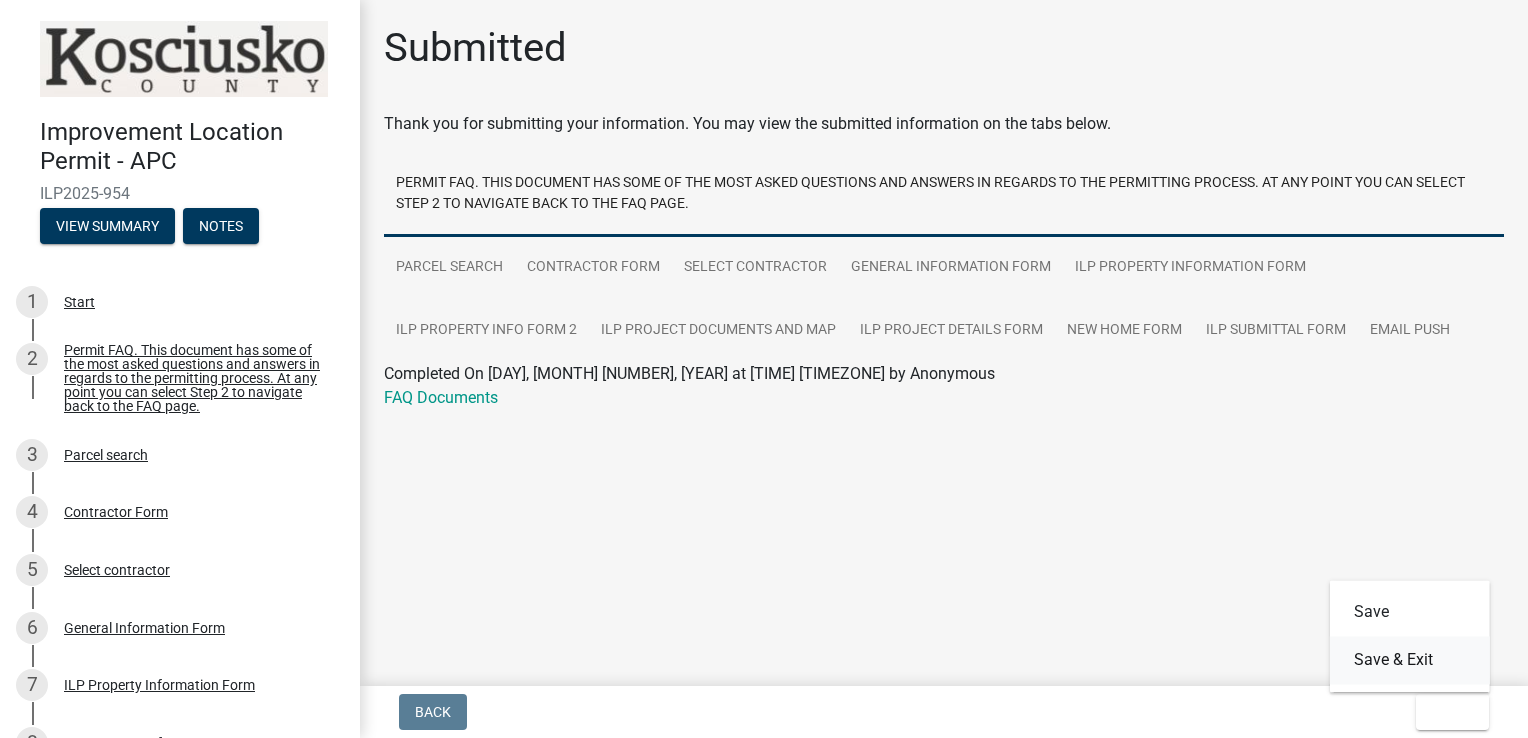 click on "Save & Exit" at bounding box center (1410, 660) 